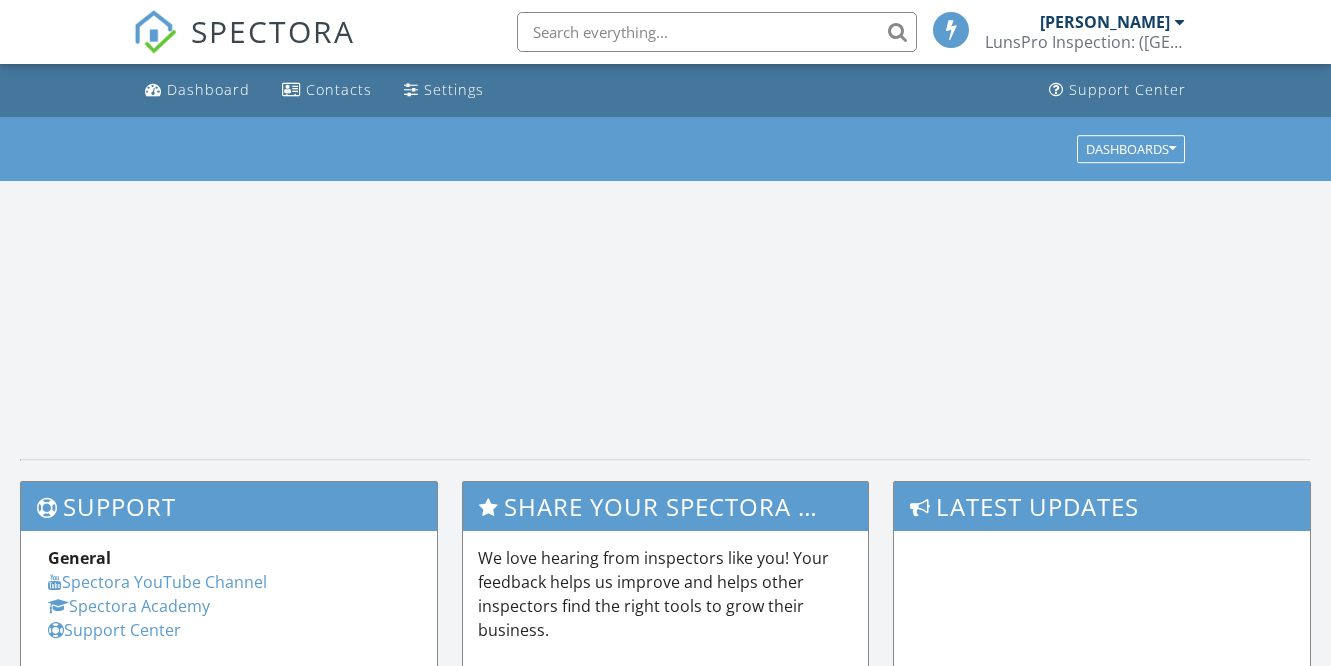 scroll, scrollTop: 0, scrollLeft: 0, axis: both 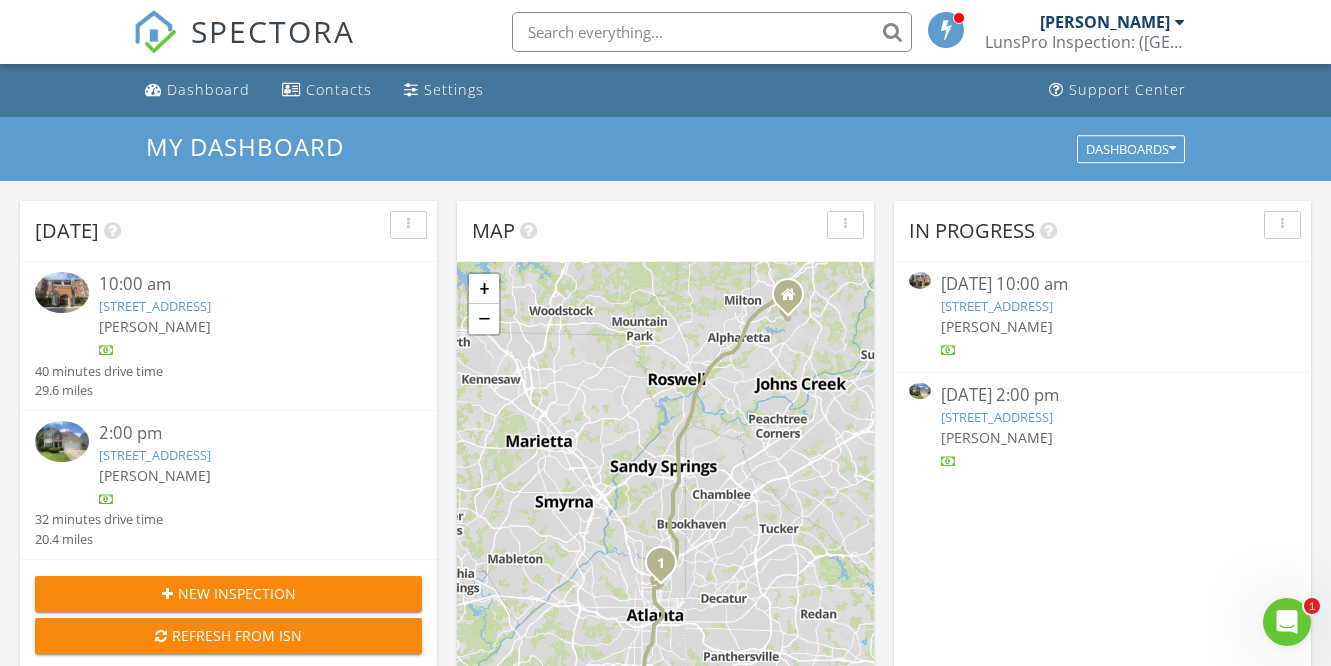 click on "[PERSON_NAME]" at bounding box center [244, 326] 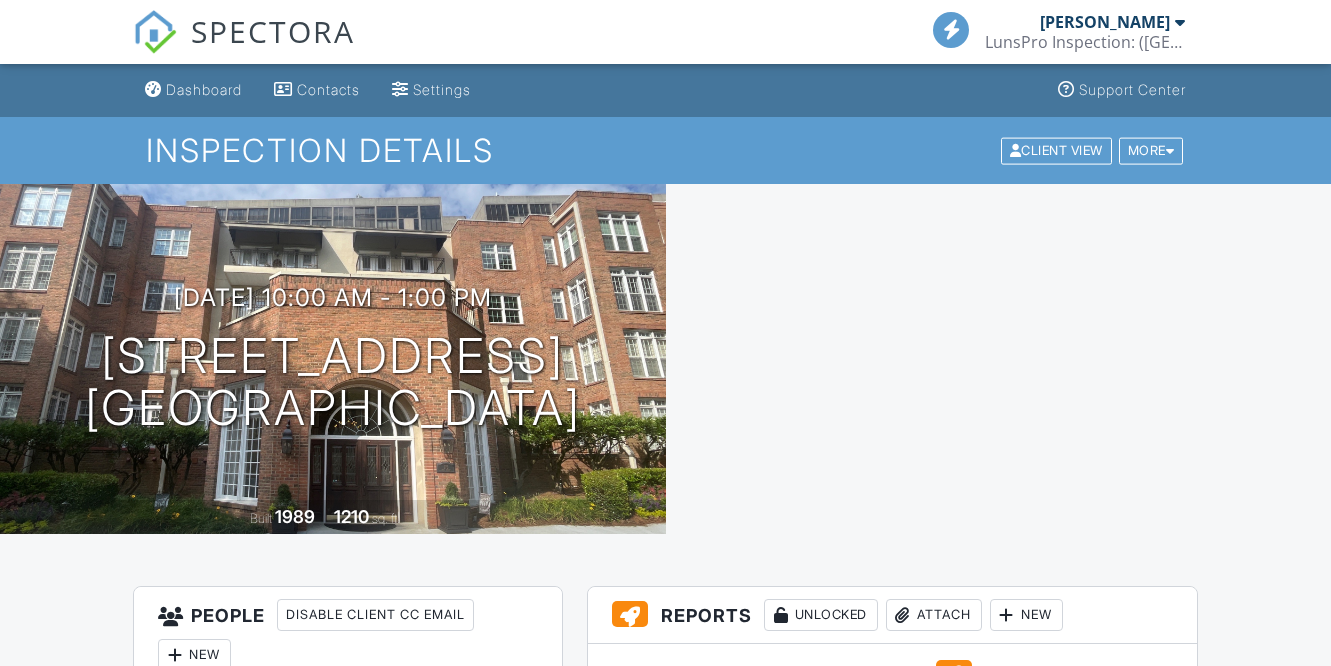 scroll, scrollTop: 0, scrollLeft: 0, axis: both 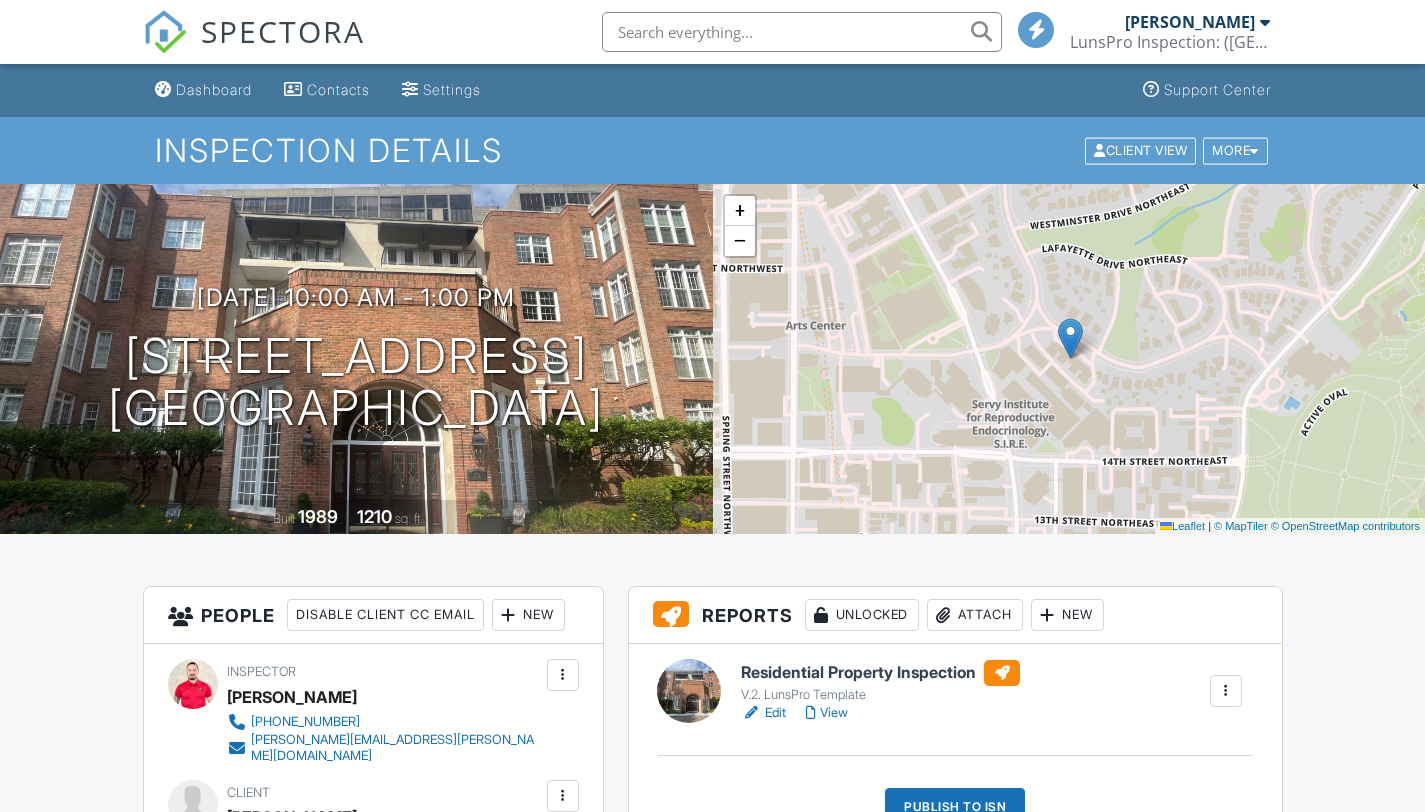 click on "Edit" at bounding box center [763, 713] 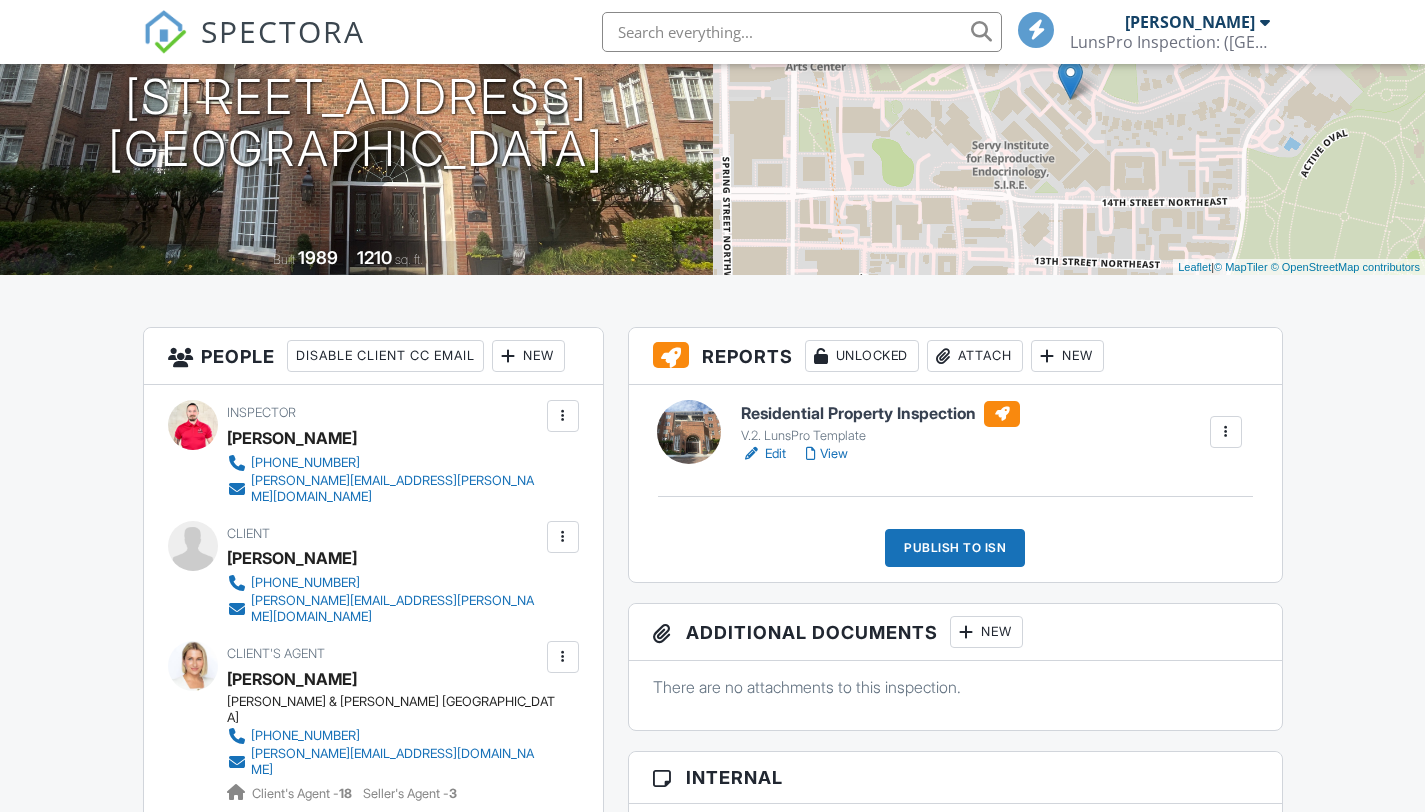scroll, scrollTop: 259, scrollLeft: 0, axis: vertical 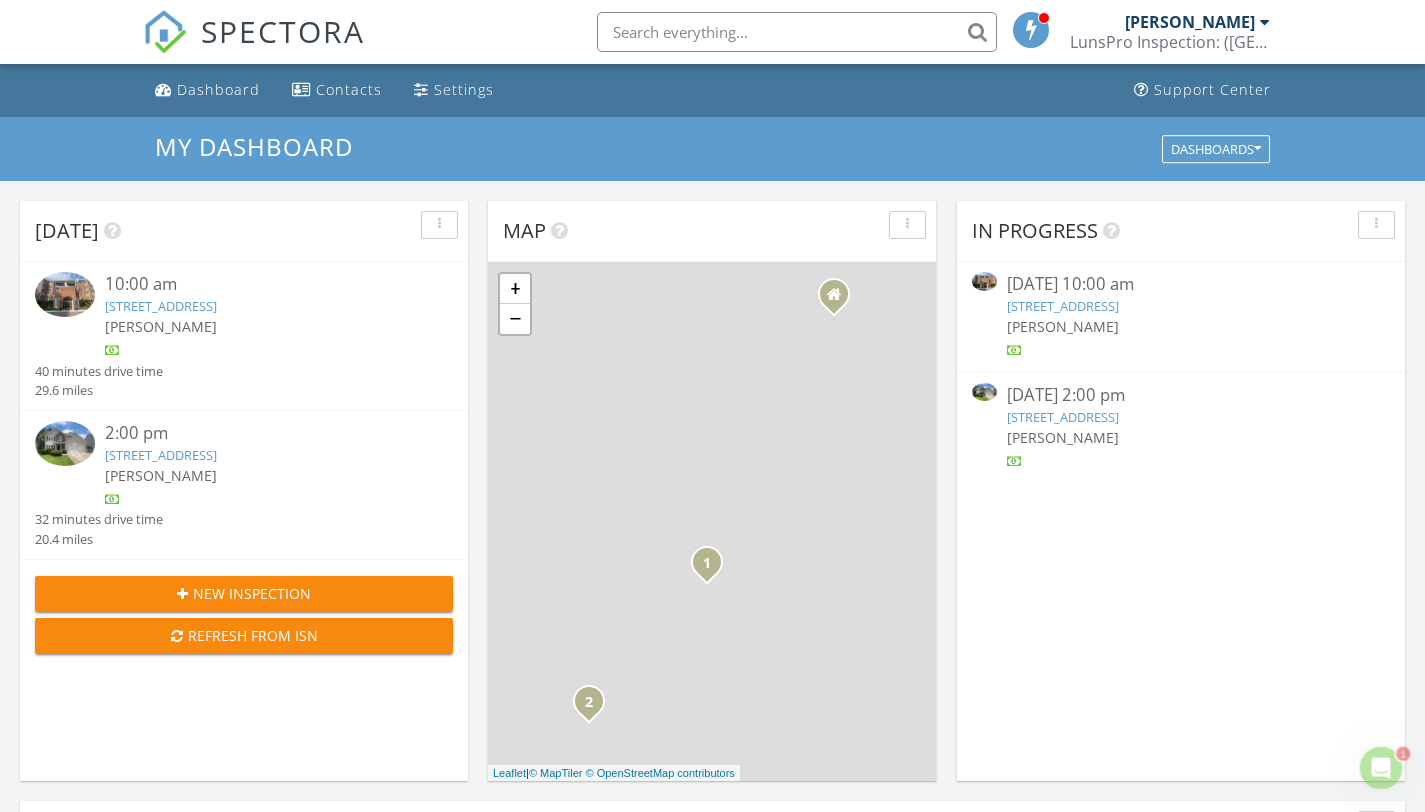 click on "[PERSON_NAME]" at bounding box center [262, 475] 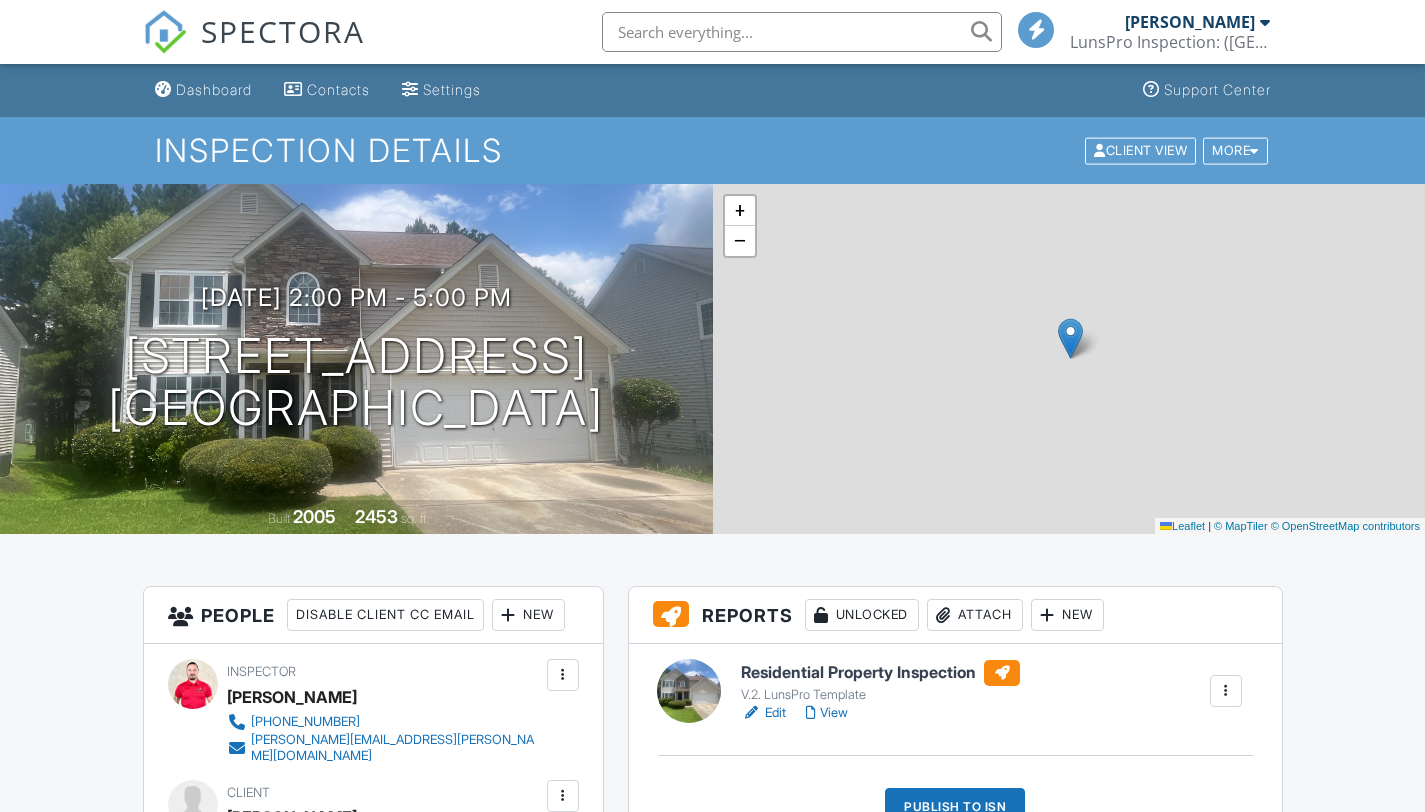 scroll, scrollTop: 0, scrollLeft: 0, axis: both 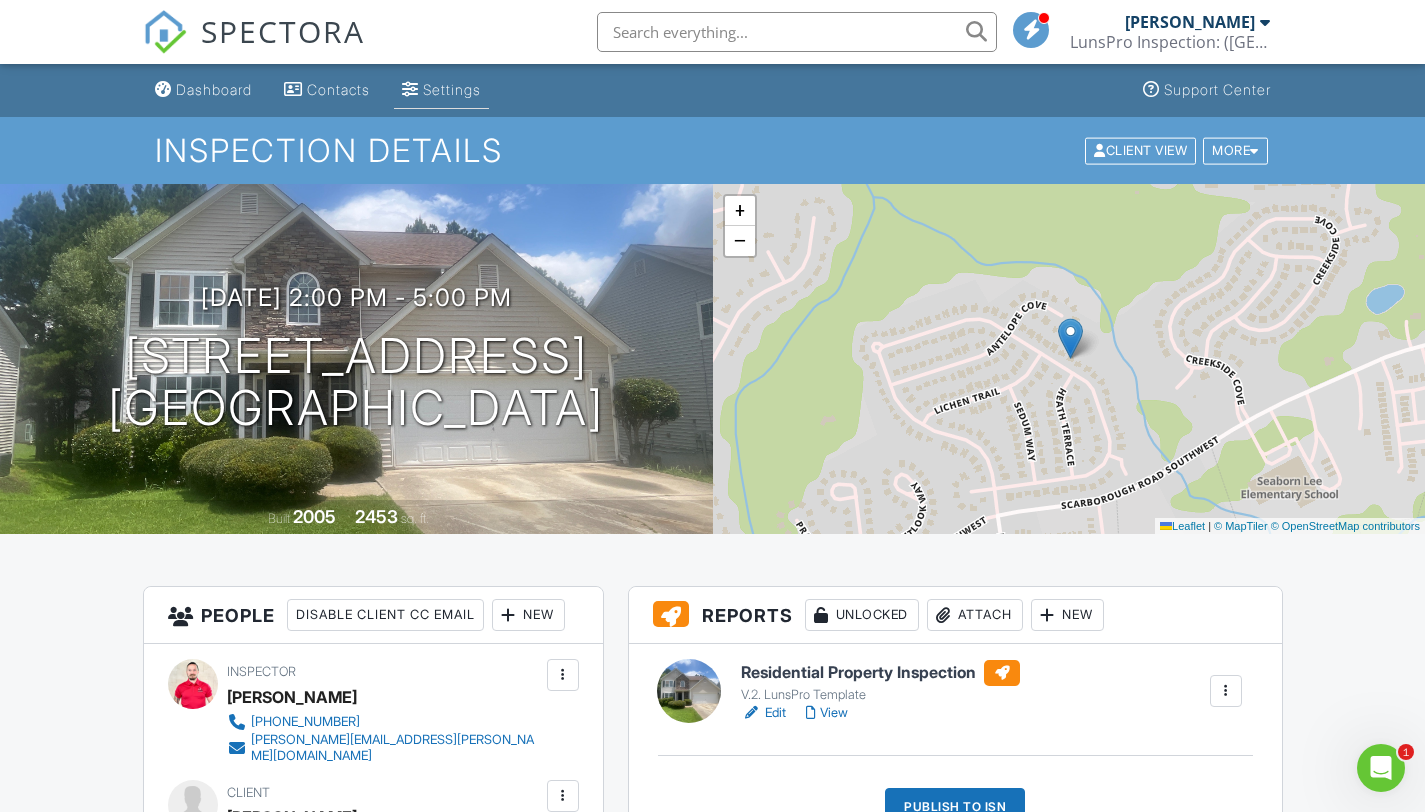 click on "Settings" at bounding box center (441, 90) 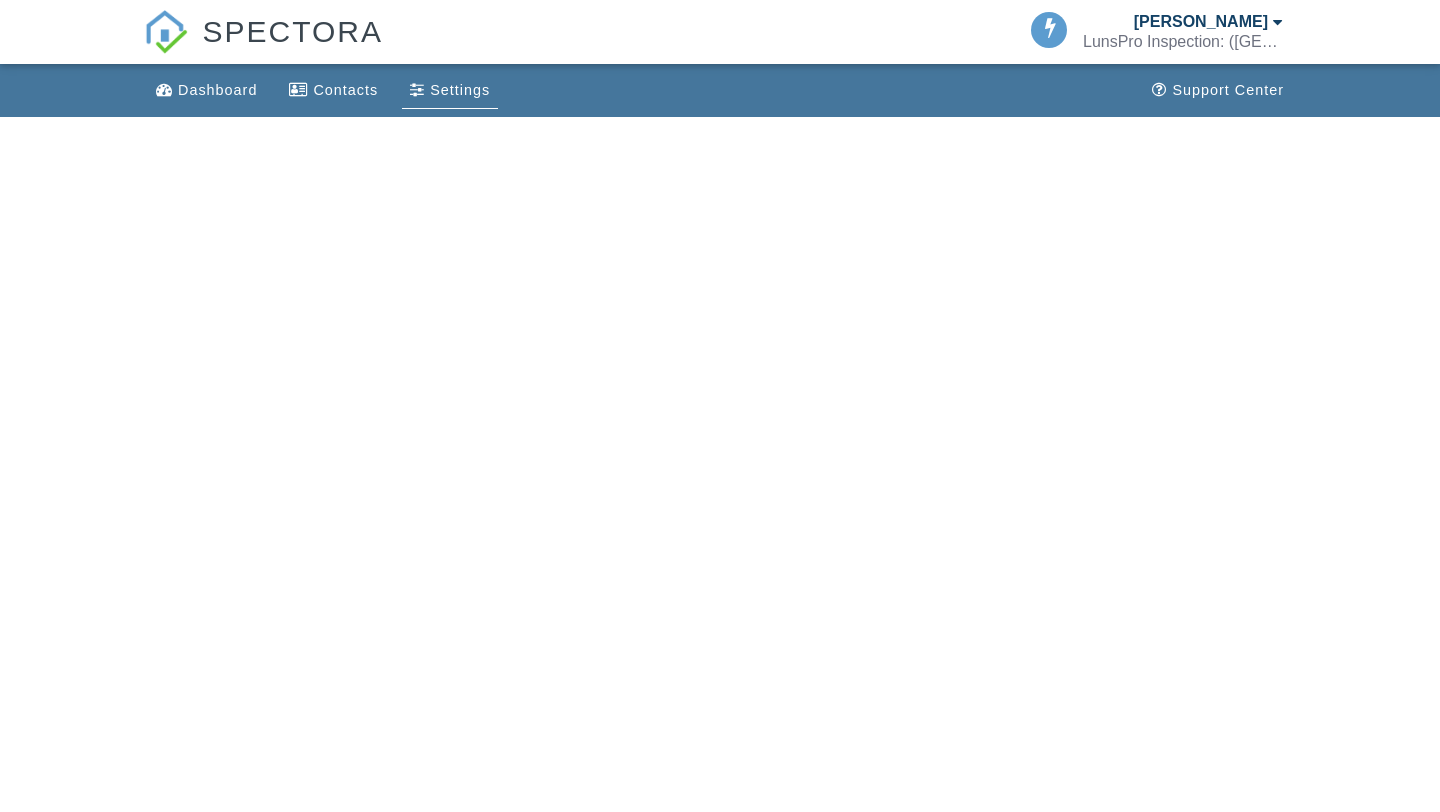 scroll, scrollTop: 0, scrollLeft: 0, axis: both 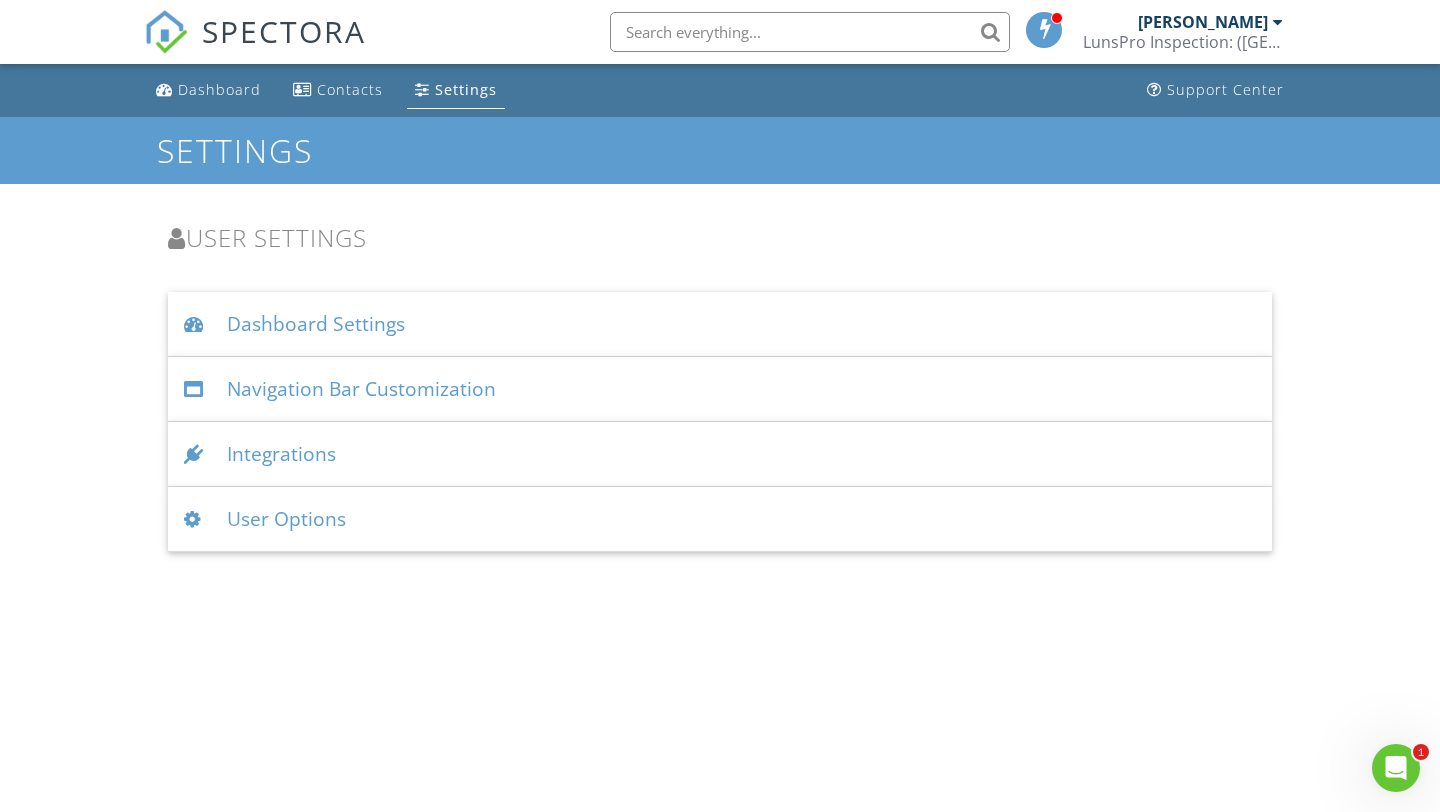 drag, startPoint x: 0, startPoint y: 0, endPoint x: 471, endPoint y: 101, distance: 481.70737 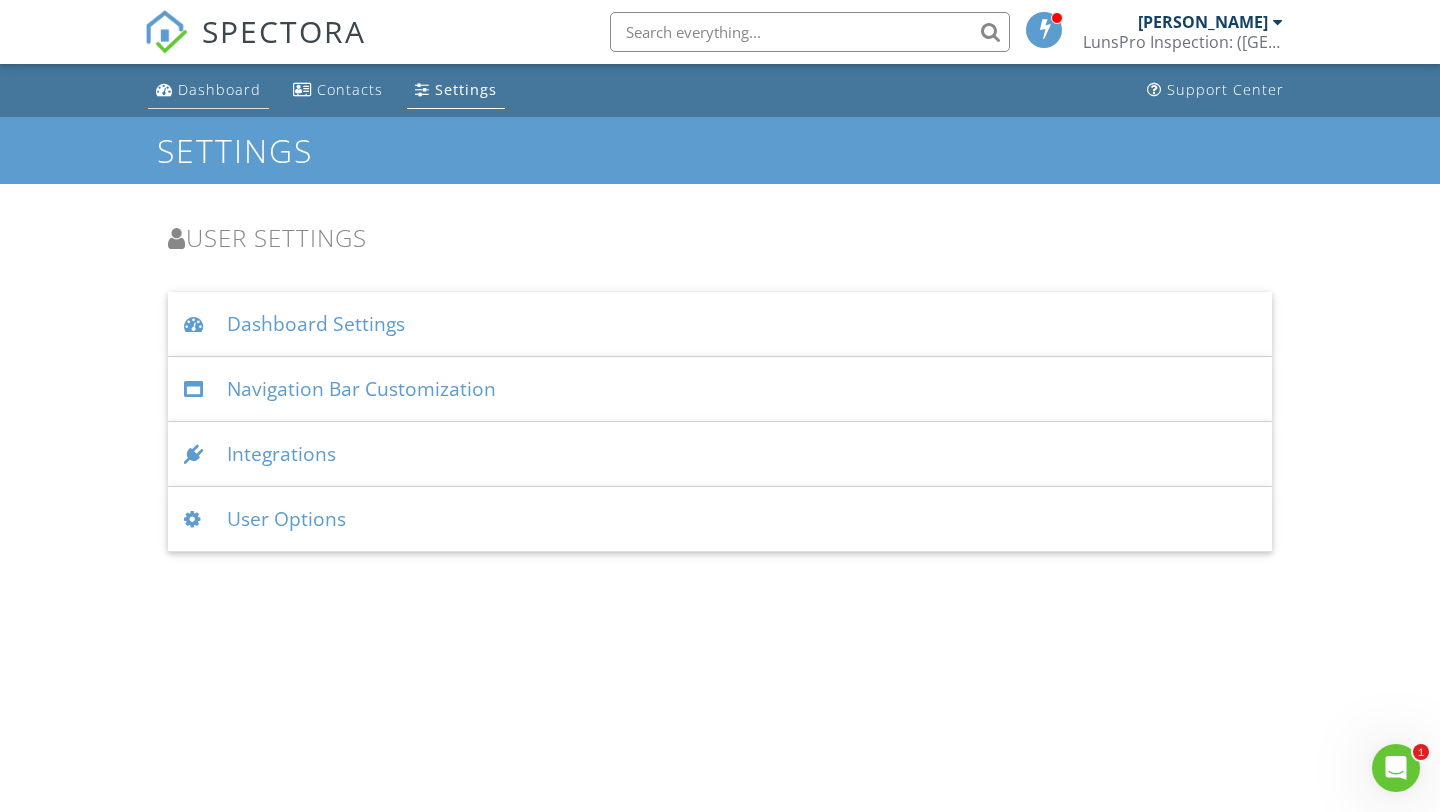 click on "Dashboard" at bounding box center (208, 90) 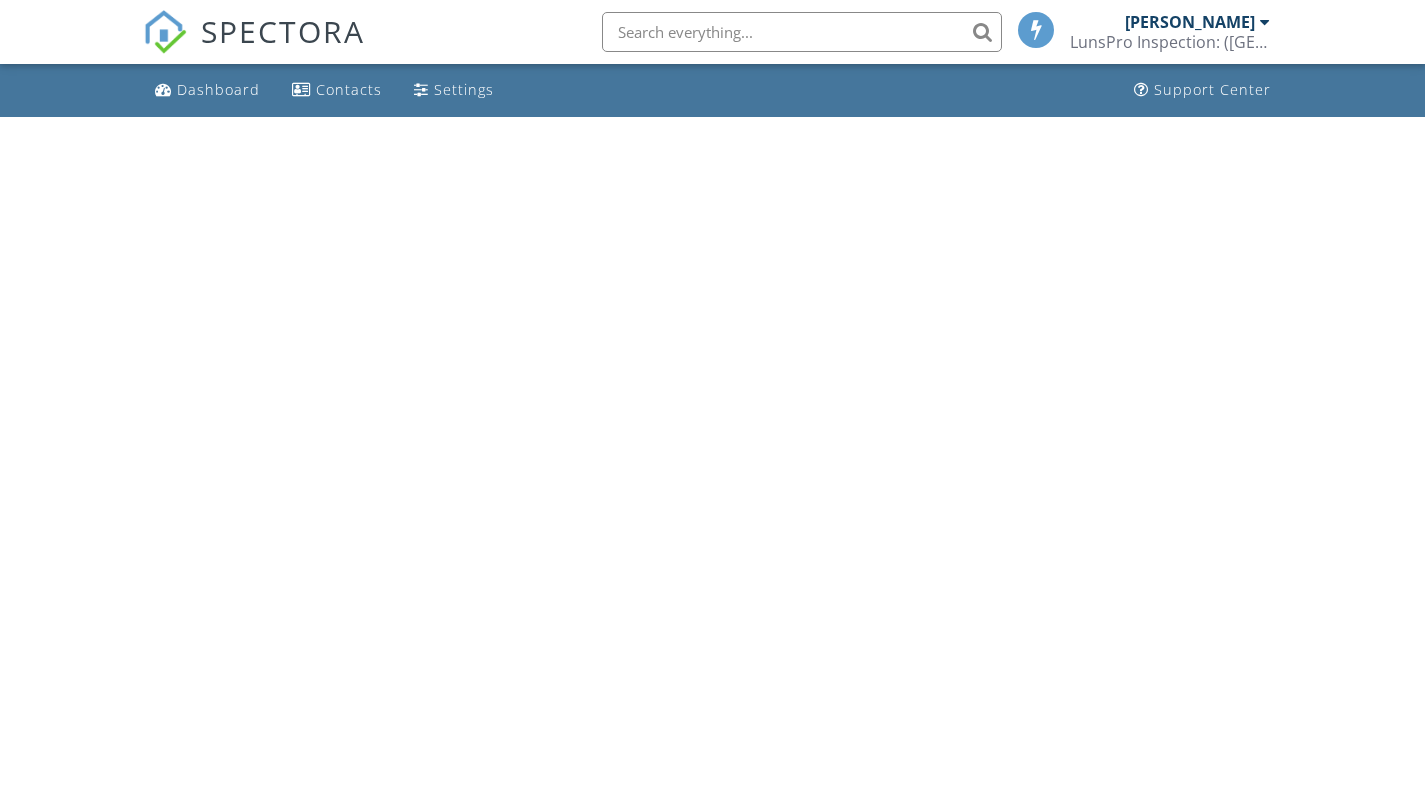 scroll, scrollTop: 0, scrollLeft: 0, axis: both 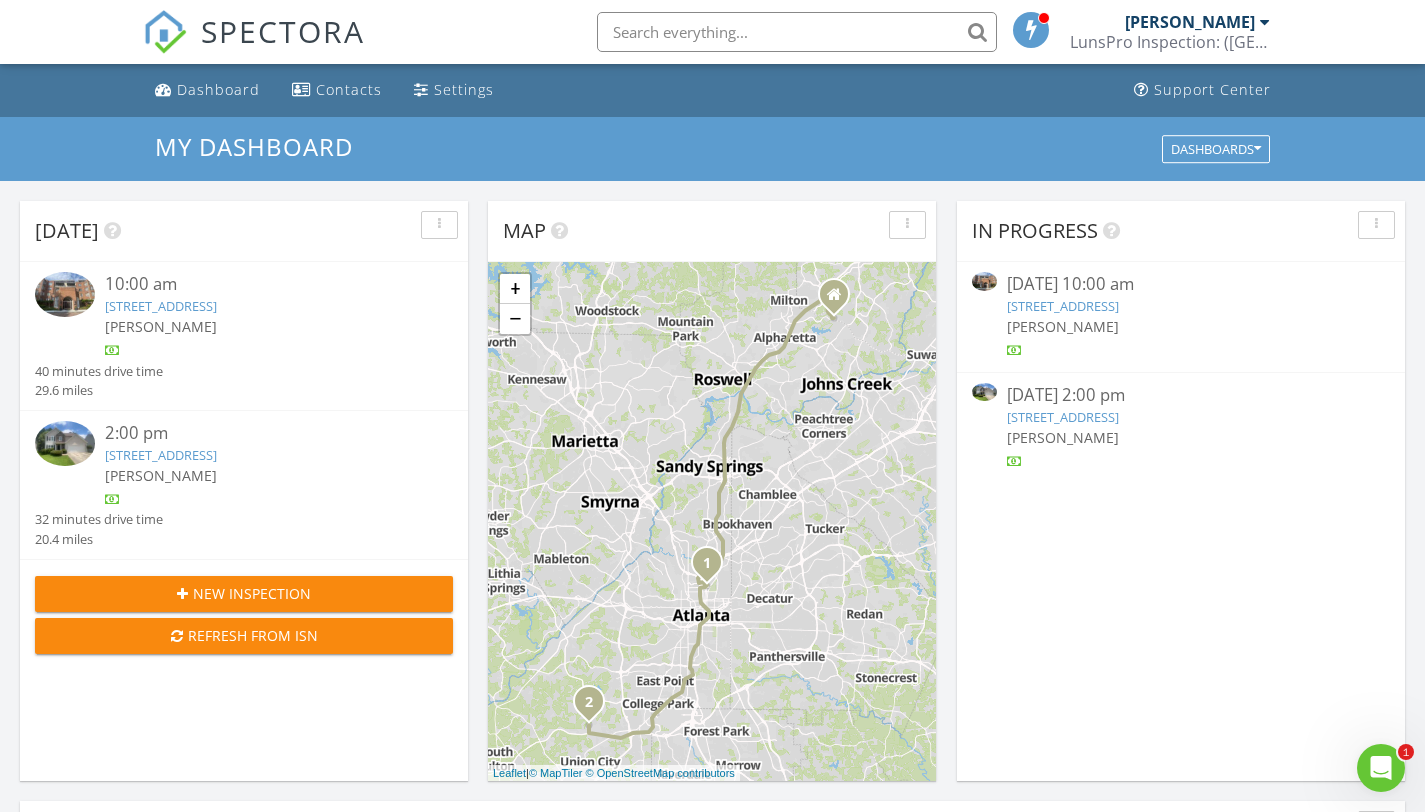 click 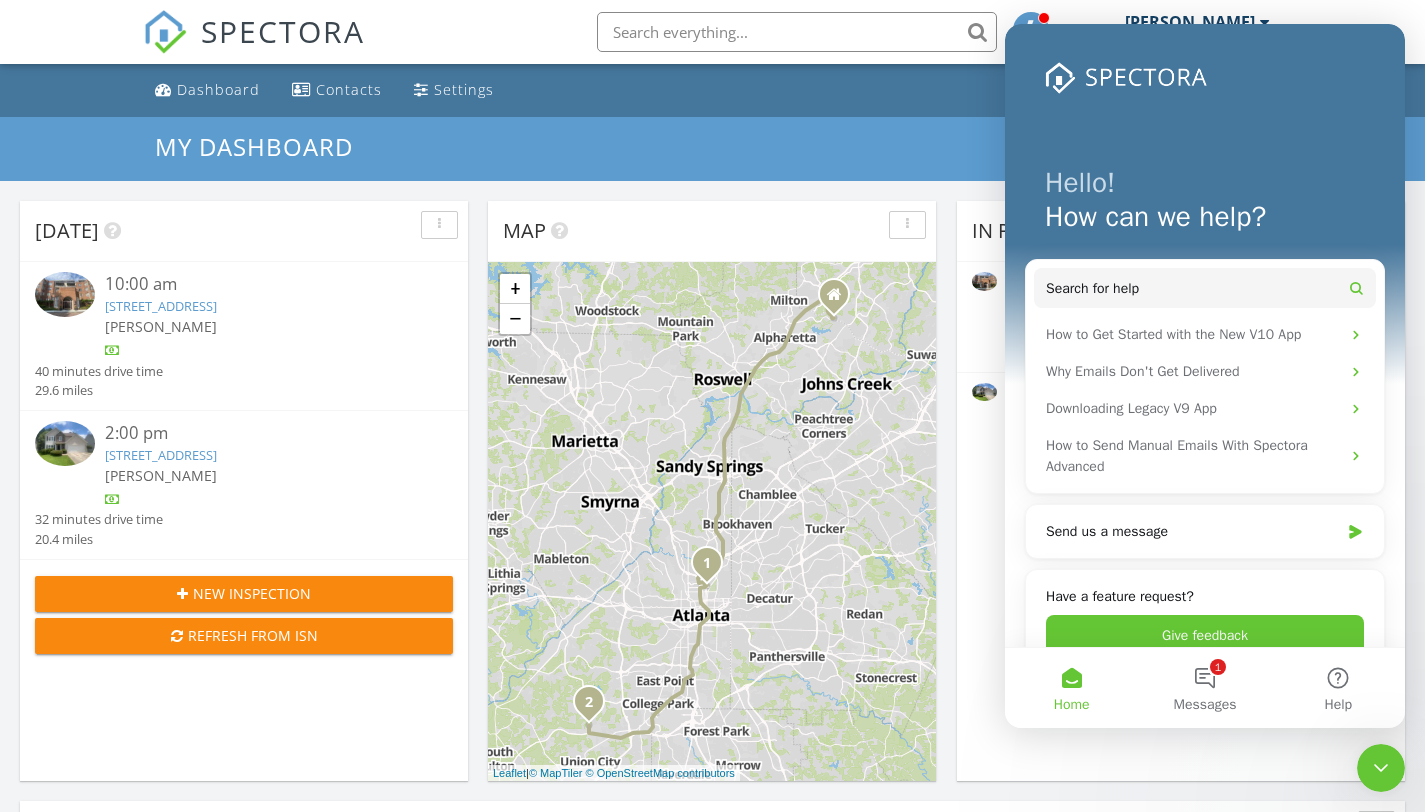 scroll, scrollTop: 0, scrollLeft: 0, axis: both 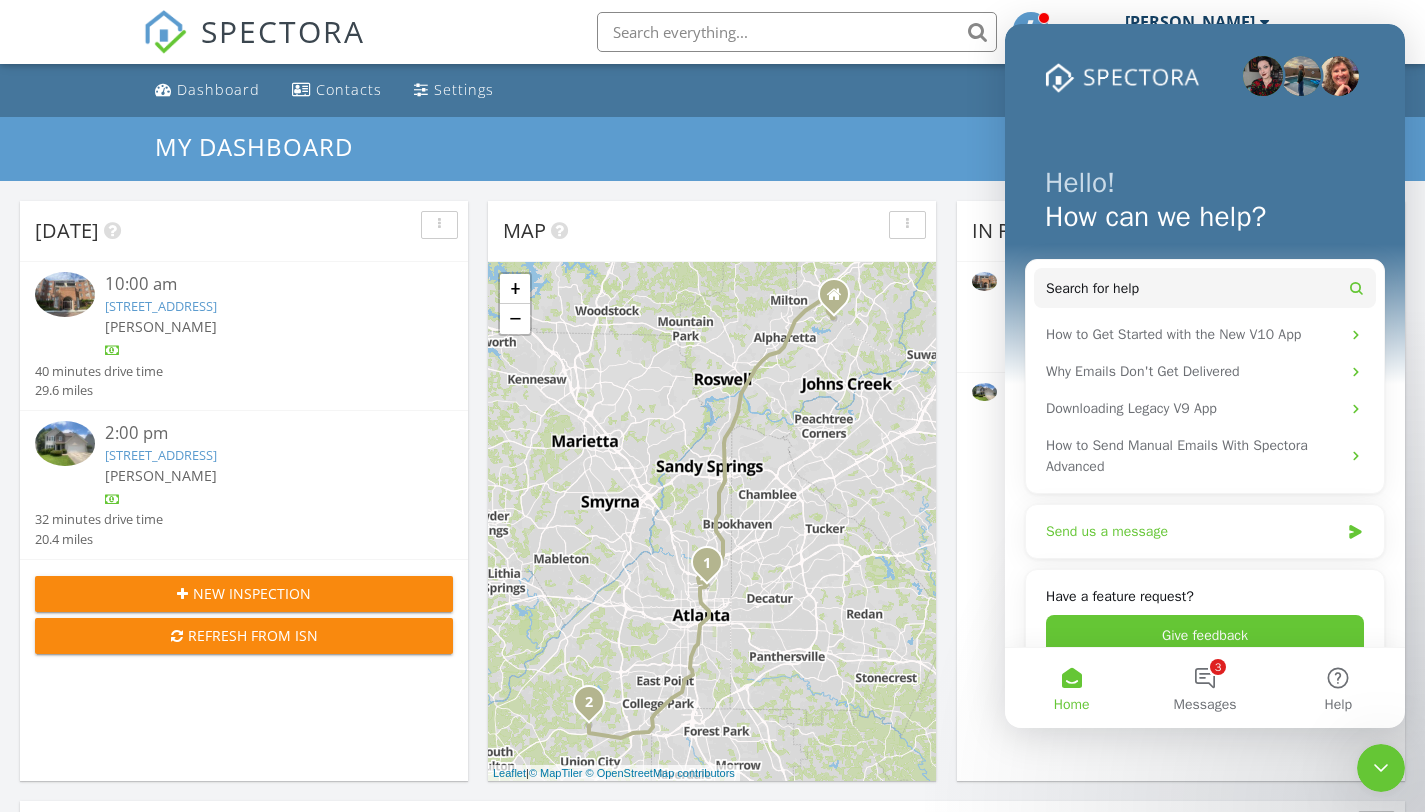 click on "Send us a message" at bounding box center [1205, 531] 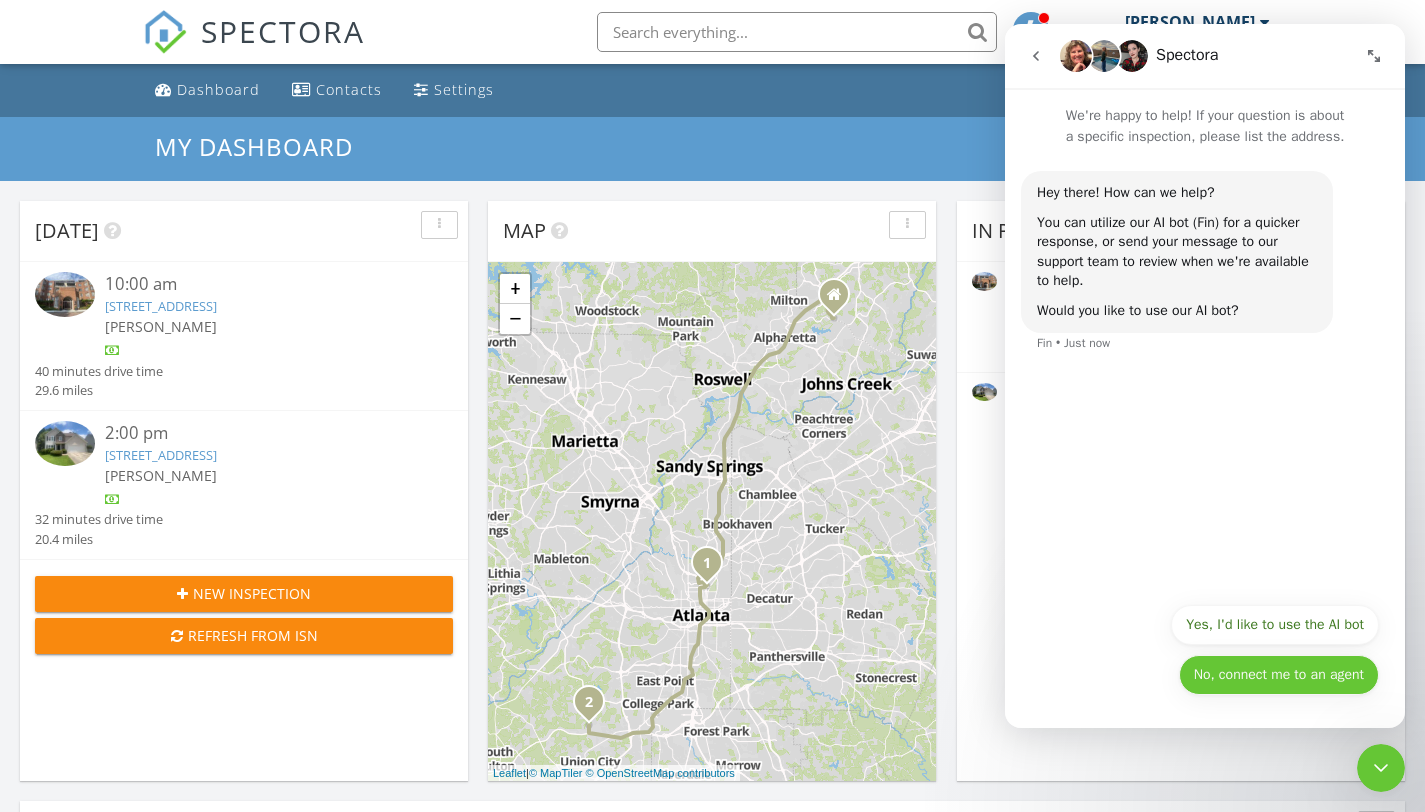click on "No, connect me to an agent" at bounding box center (1279, 675) 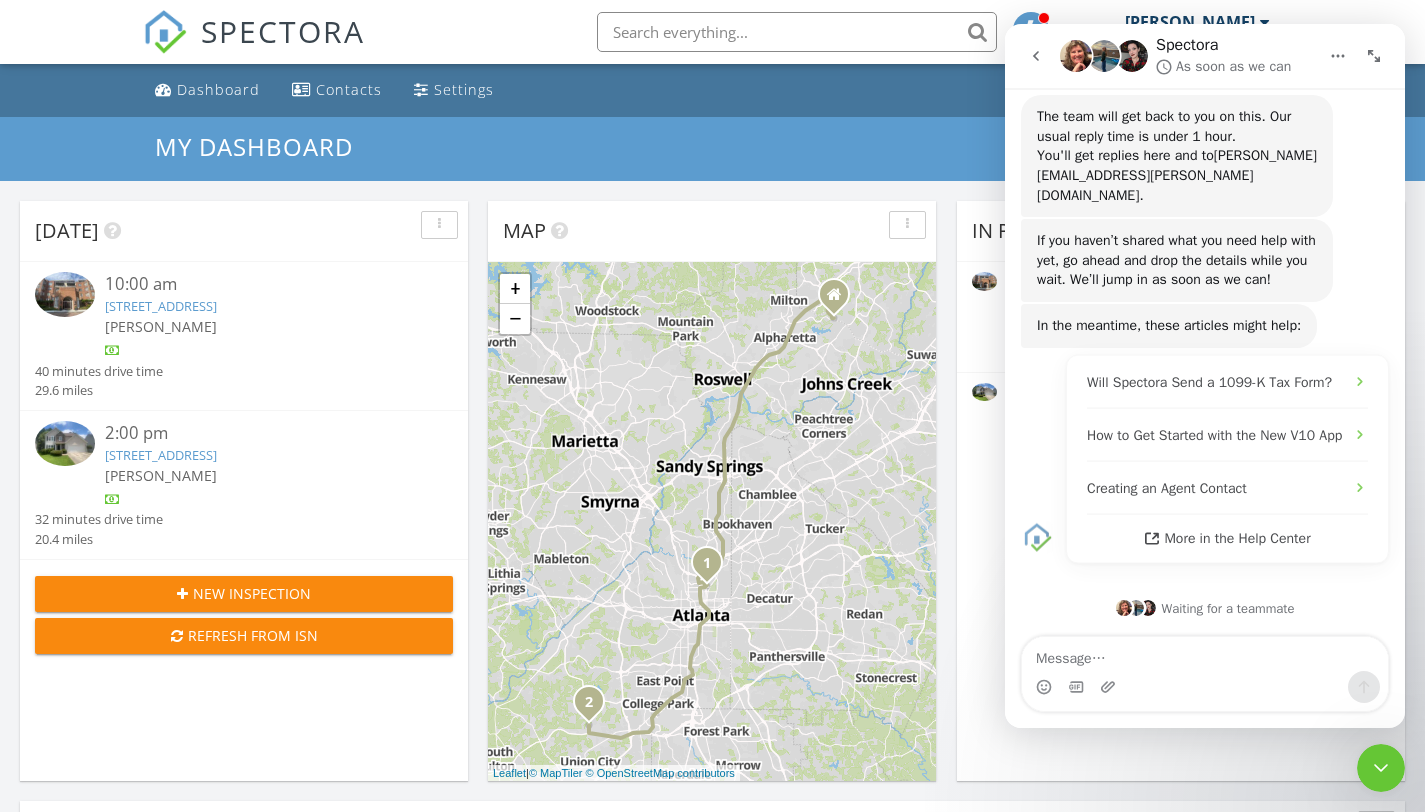 scroll, scrollTop: 355, scrollLeft: 0, axis: vertical 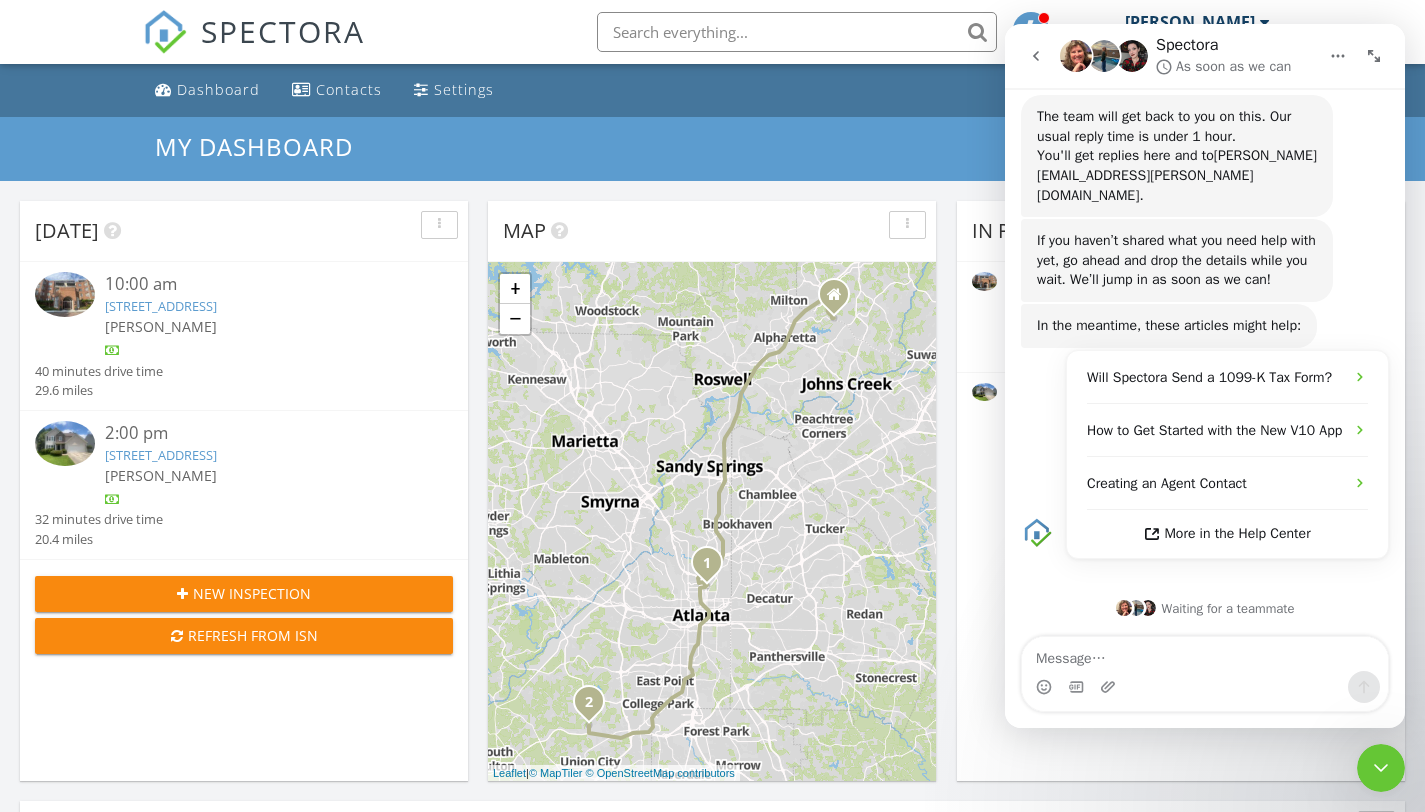 click at bounding box center [1205, 687] 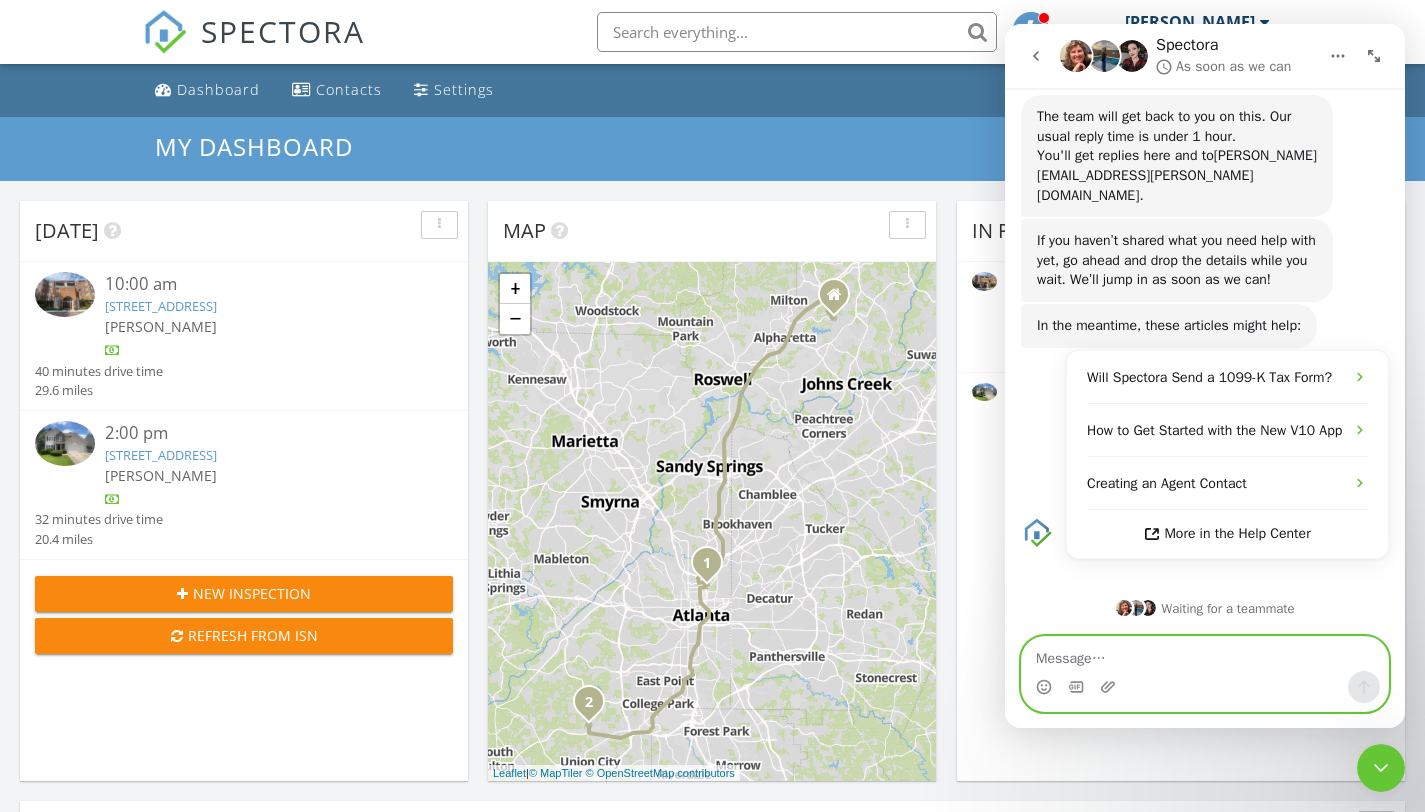 click at bounding box center (1205, 654) 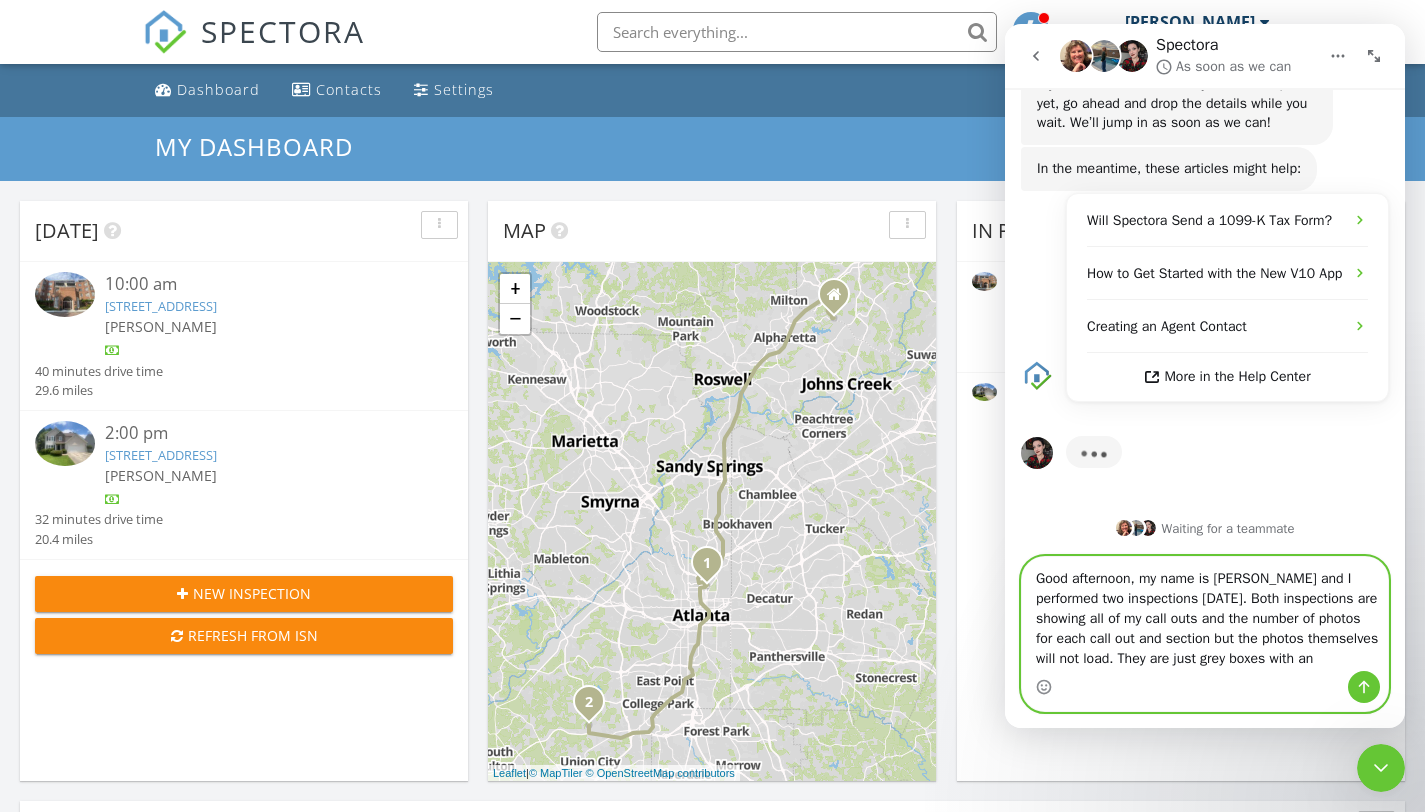 scroll, scrollTop: 479, scrollLeft: 0, axis: vertical 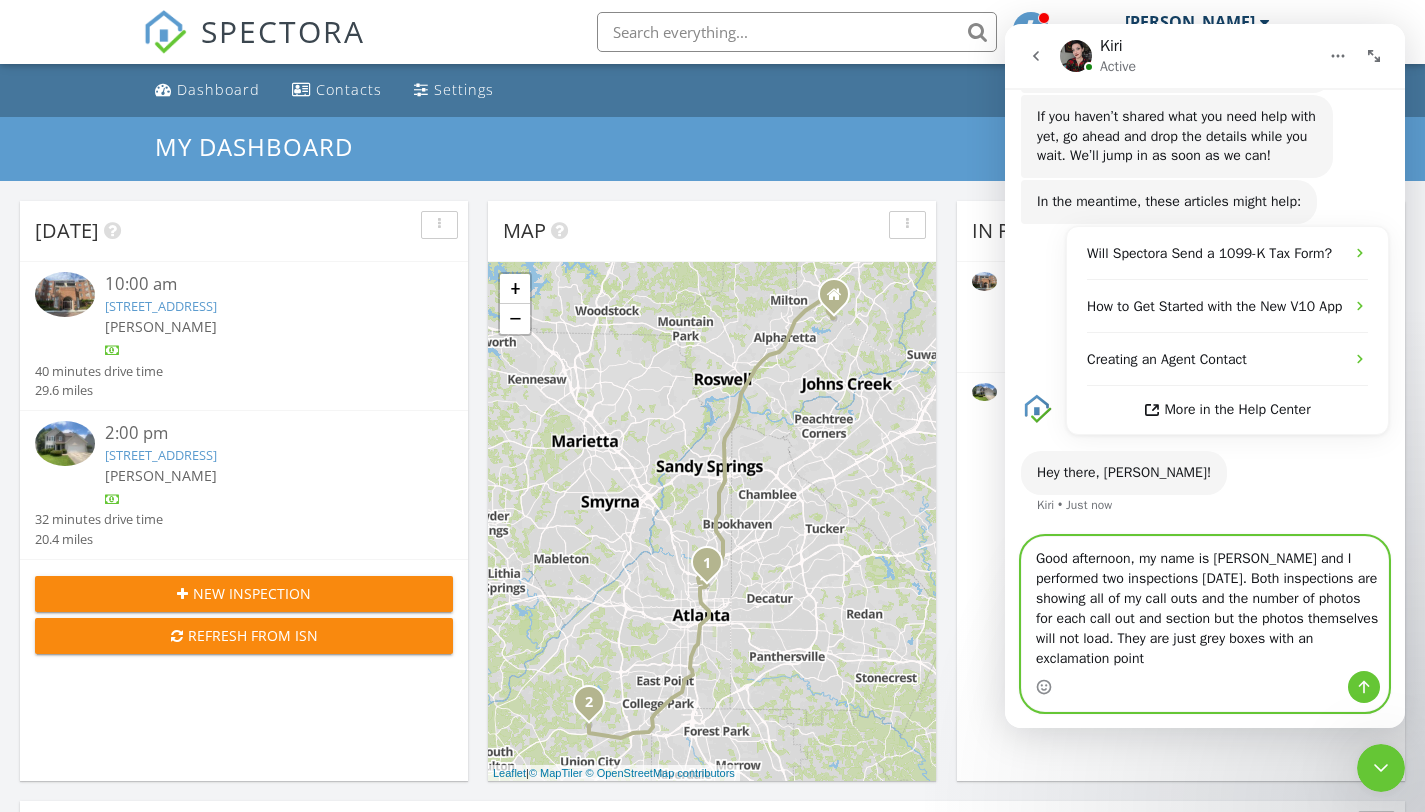 type on "Good afternoon, my name is Patrick Jones and I performed two inspections today. Both inspections are showing all of my call outs and the number of photos for each call out and section but the photos themselves will not load. They are just grey boxes with an exclamation point" 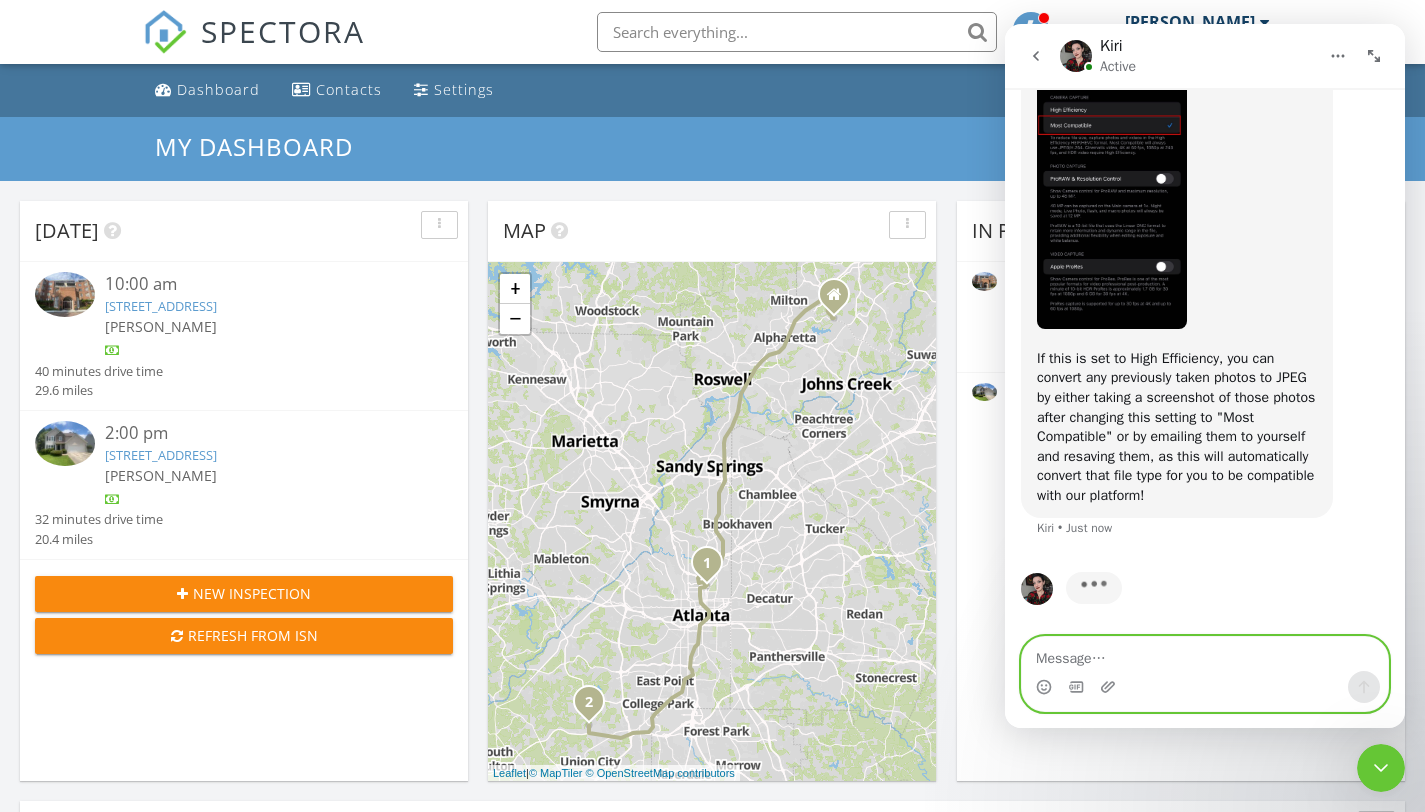 scroll, scrollTop: 1968, scrollLeft: 0, axis: vertical 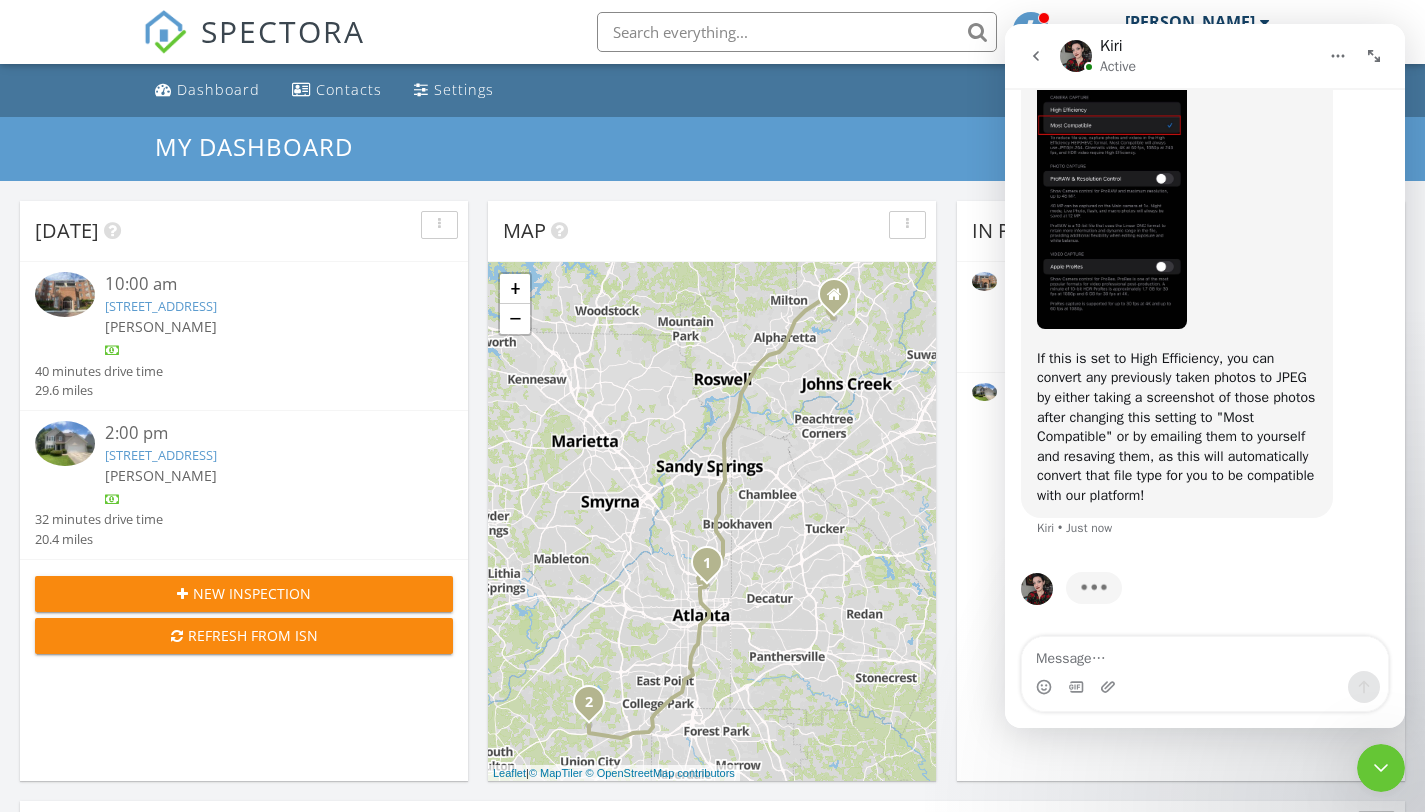 drag, startPoint x: 1393, startPoint y: 575, endPoint x: 1393, endPoint y: 512, distance: 63 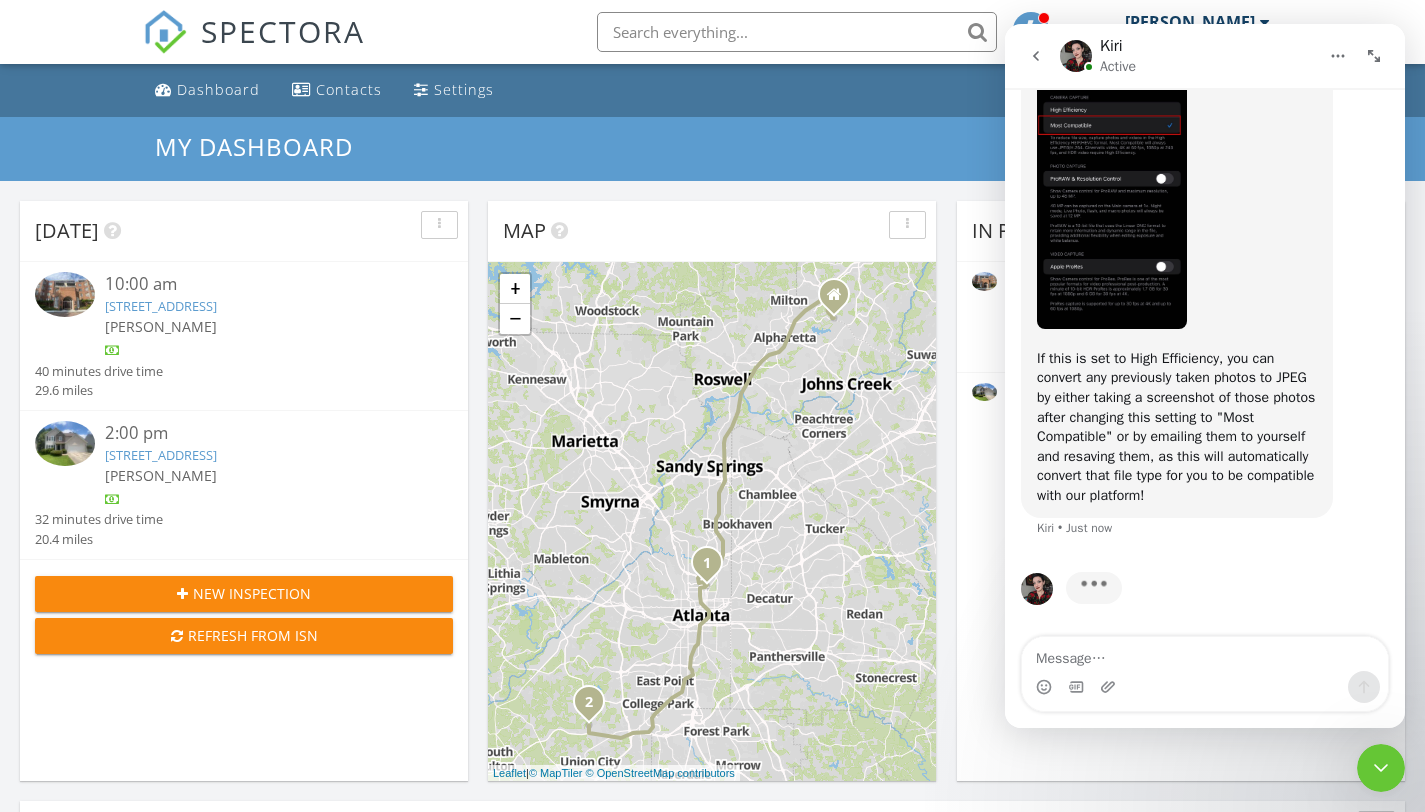 click on "Hey there!  How can we help?  You can utilize our AI bot (Fin) for a quicker response, or send your message to our support team to review when we're available to help. Would you like to use our AI bot? Fin    •   2m ago No, connect me to an agent Patrick    •   2m ago The team will get back to you on this. Our usual reply time is under 1 hour. You'll get replies here and to  patrick.jones@lunspro.com . Fin    •   2m ago If you haven’t shared what you need help with yet, go ahead and drop the details while you wait. We’ll jump in as soon as we can! Fin    •   2m ago In the meantime, these articles might help: Fin    •   2m ago Will Spectora Send a 1099-K Tax Form? How to Get Started with the New V10 App Creating an Agent Contact More in the Help Center Hey there, Patrick! Kiri    •   1m ago Patrick    •   1m ago Ah, I'm so sorry you're dealing with that, my friend.     You can check/change this under your iPhone settings here -    Kiri    •   Just now Typing" at bounding box center (1205, -561) 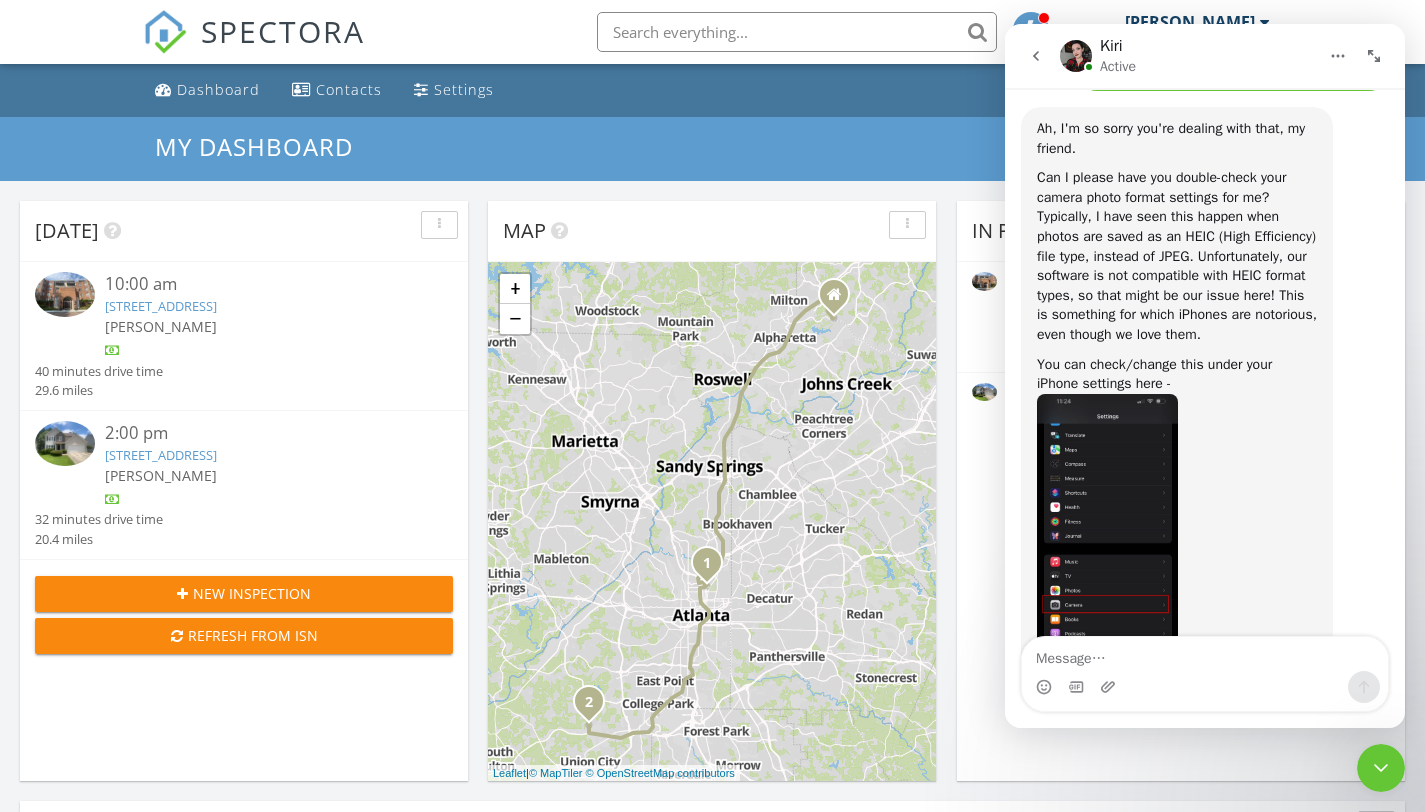 scroll, scrollTop: 987, scrollLeft: 0, axis: vertical 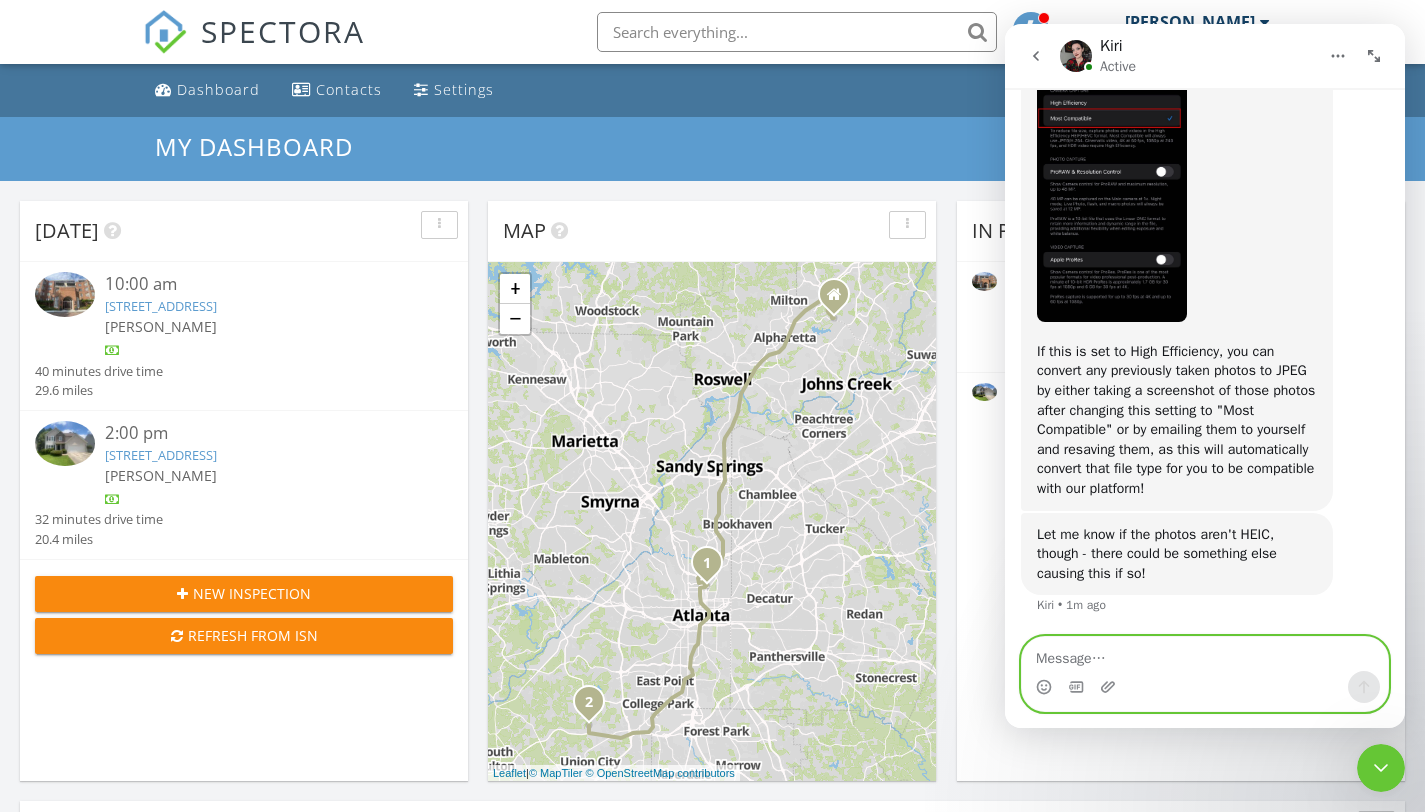 click at bounding box center [1205, 654] 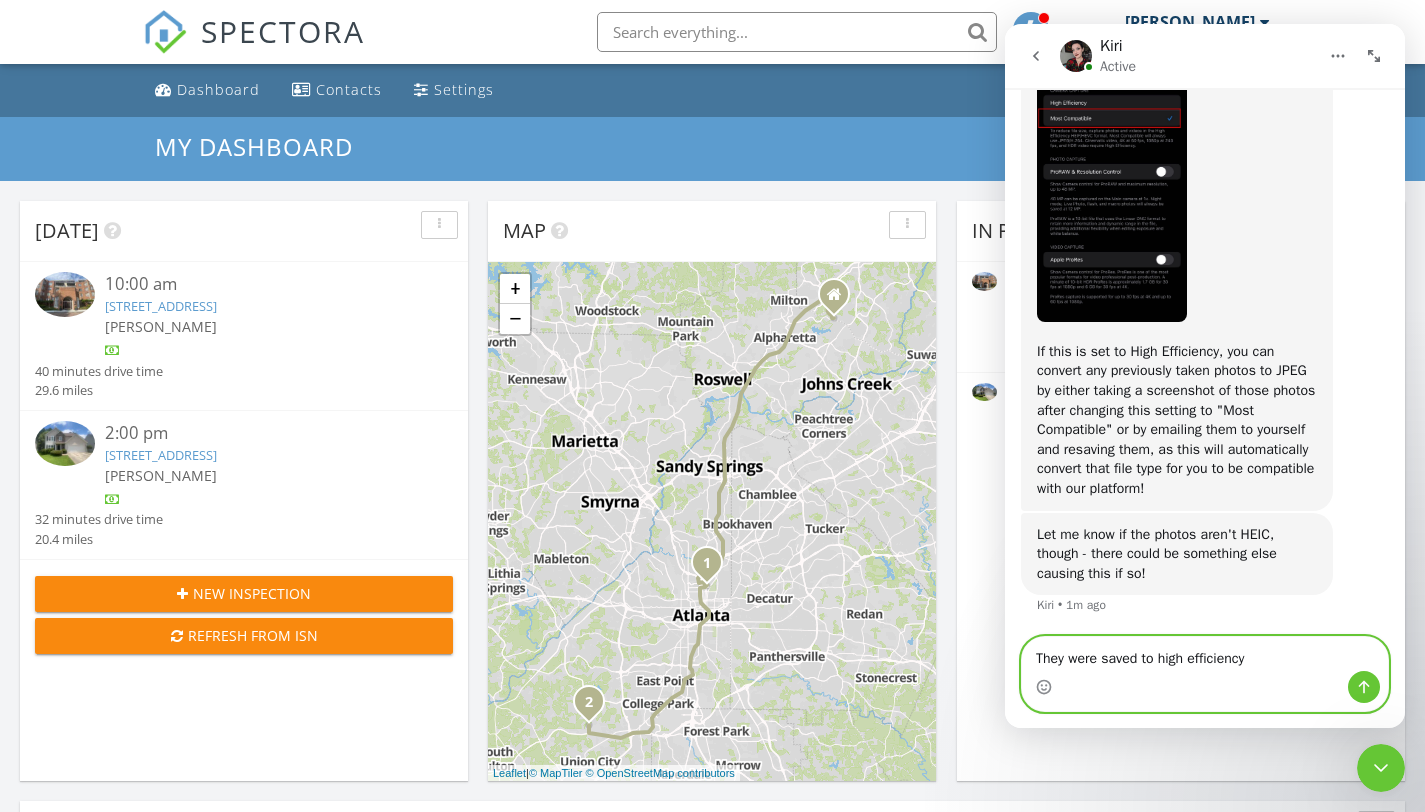 click on "They were saved to high efficiency" at bounding box center [1205, 654] 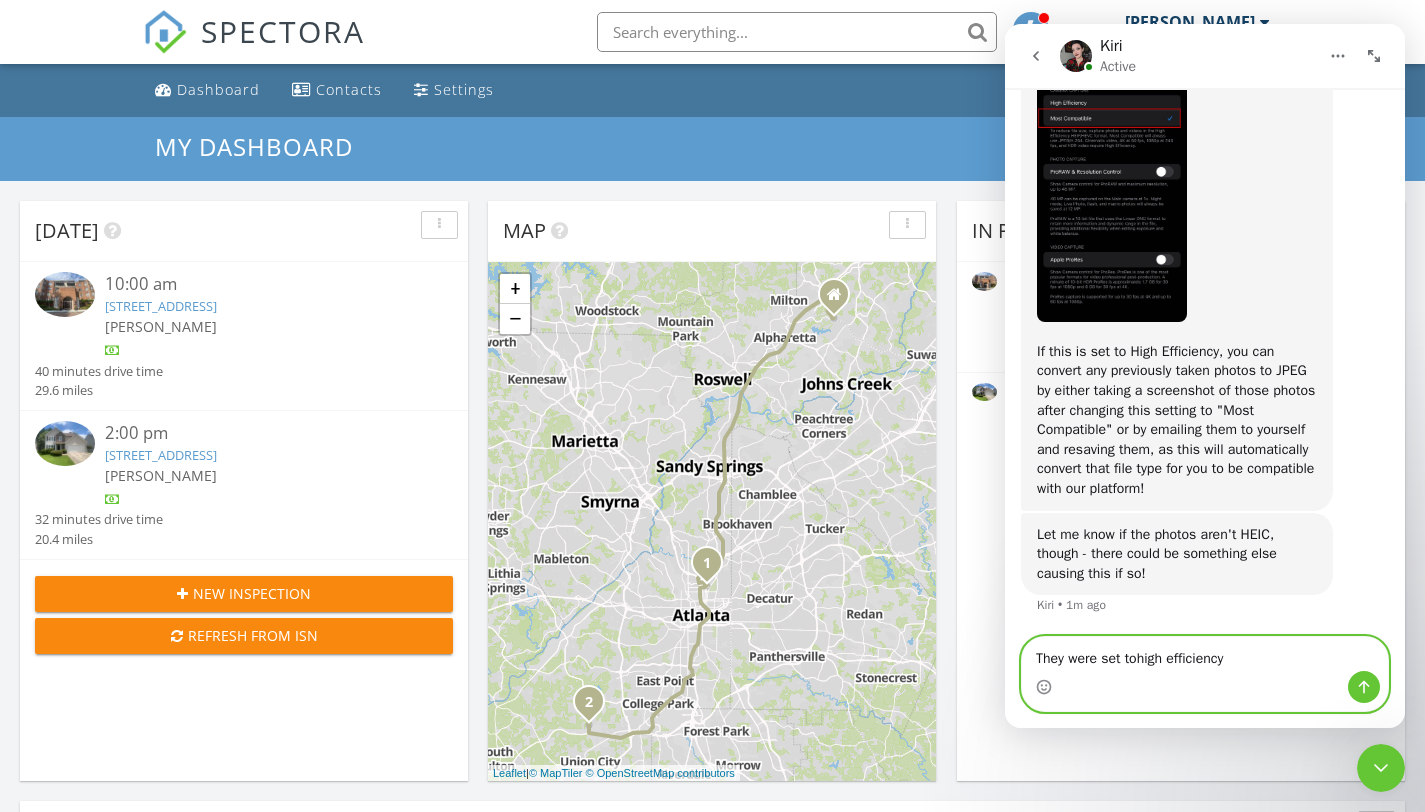 type on "They were set to high efficiency" 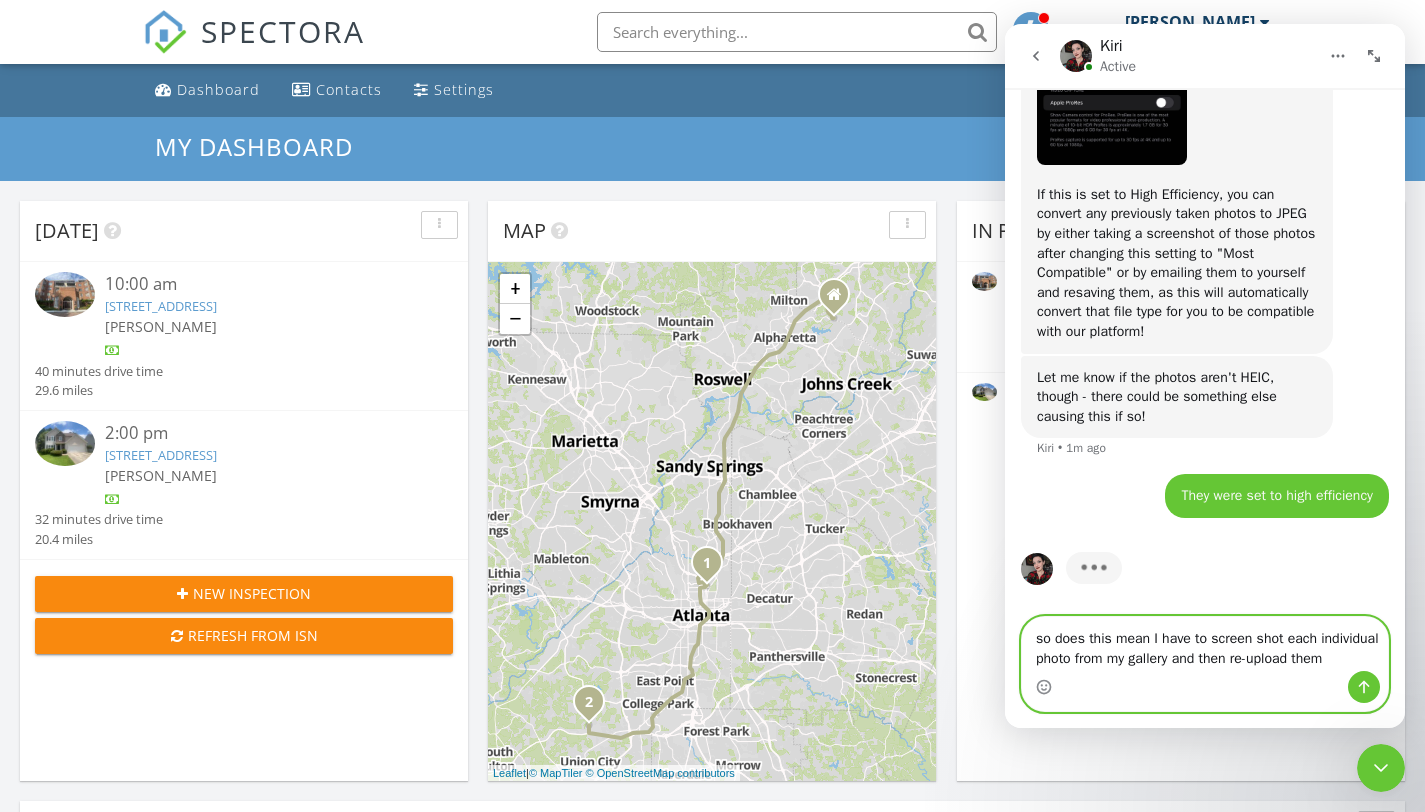 scroll, scrollTop: 2152, scrollLeft: 0, axis: vertical 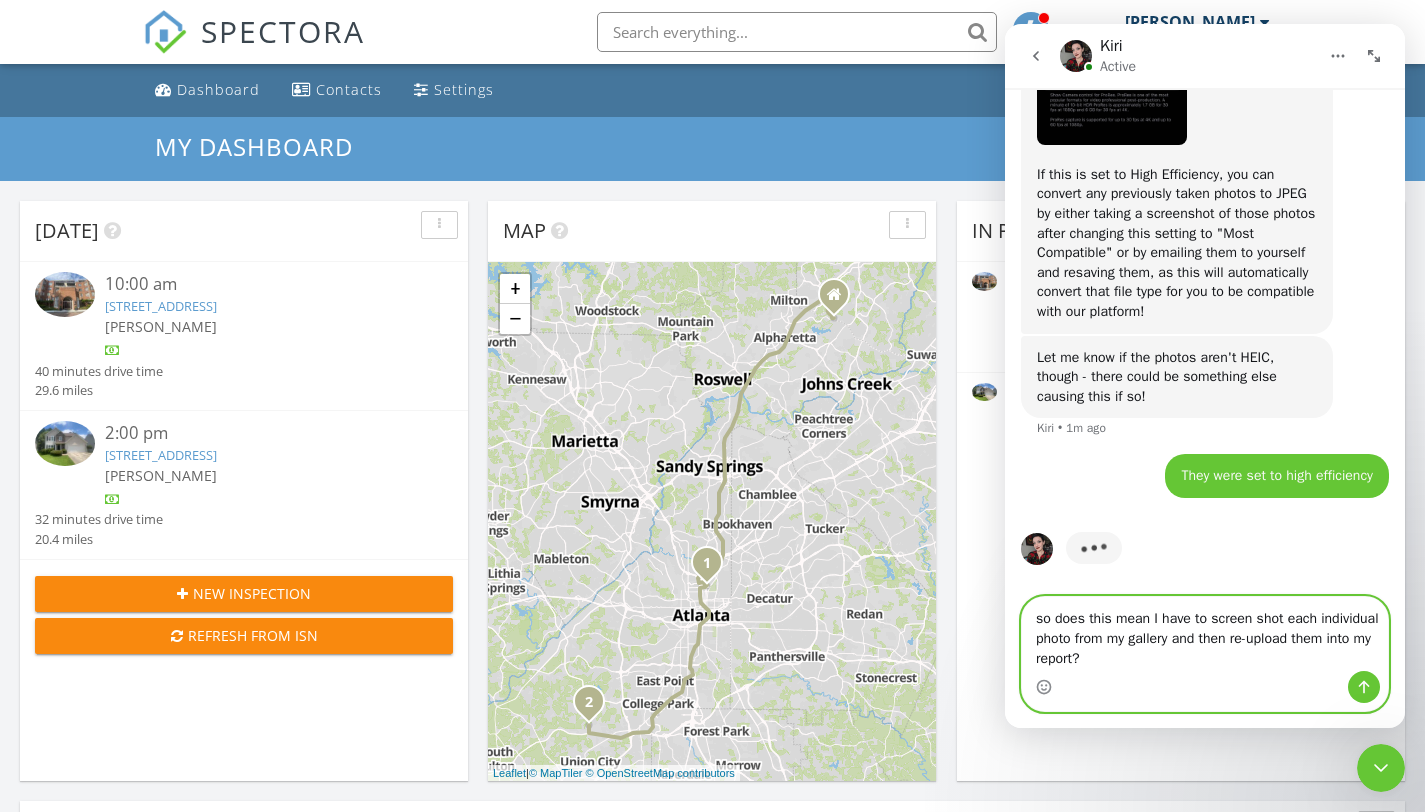 type on "so does this mean I have to screen shot each individual photo from my gallery and then re-upload them into my report?" 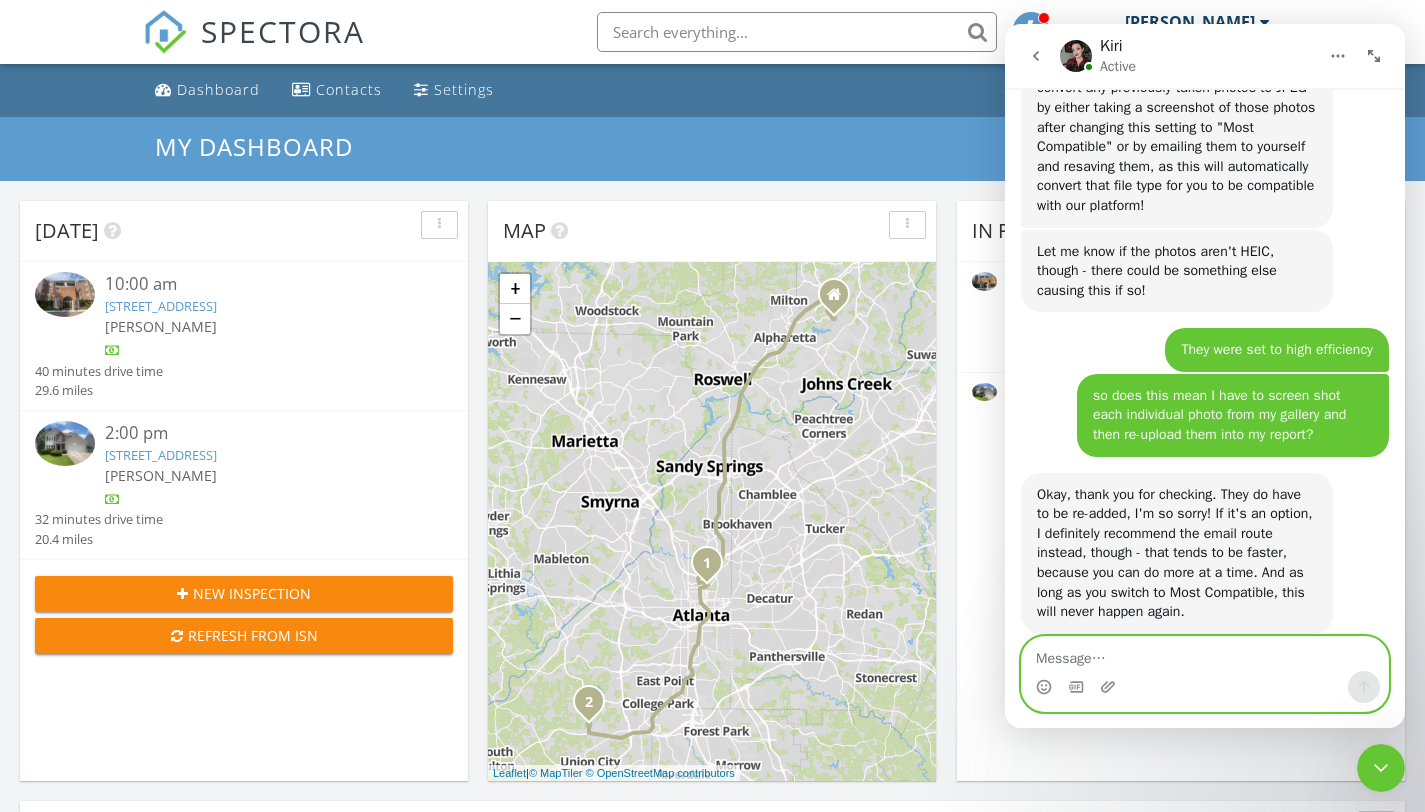 scroll, scrollTop: 2297, scrollLeft: 0, axis: vertical 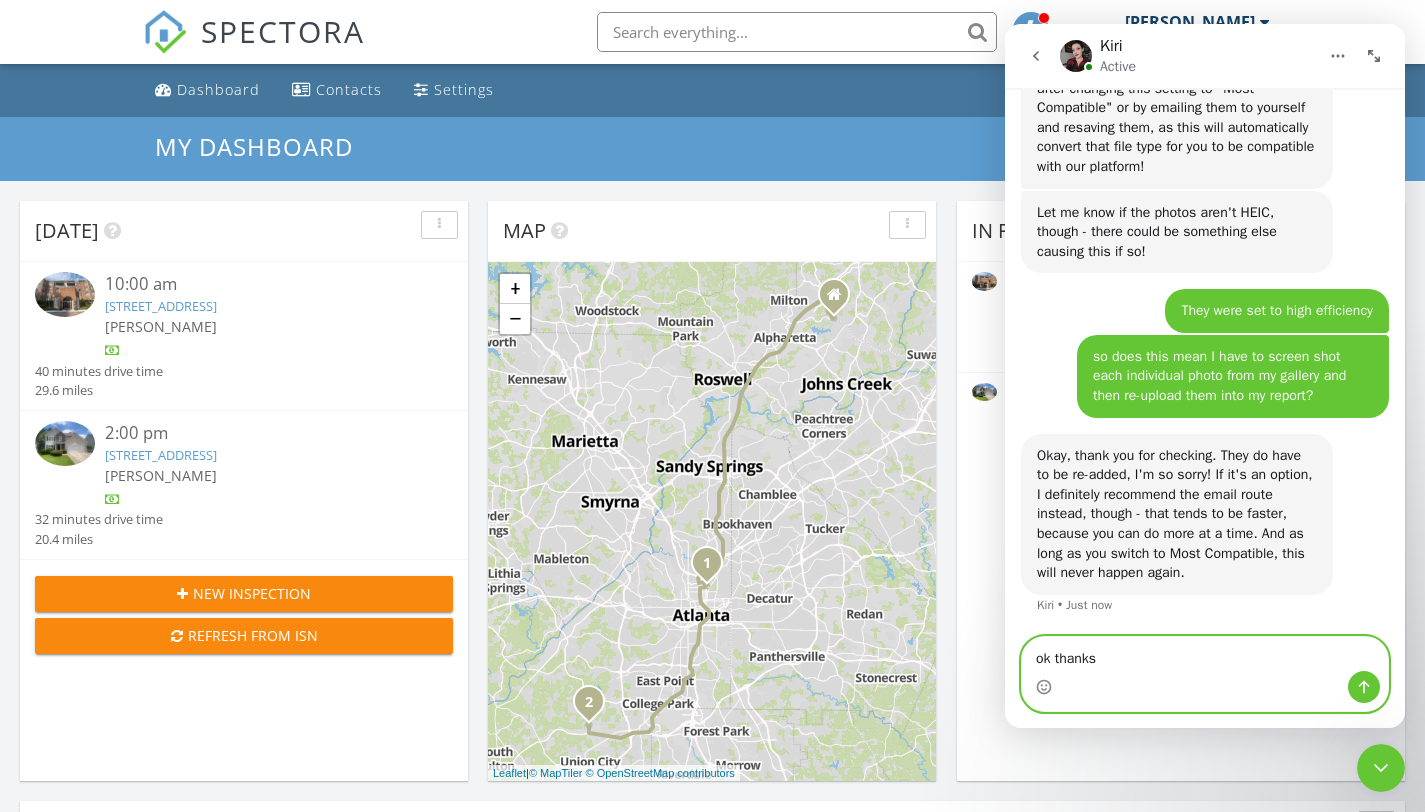 type on "ok thanks" 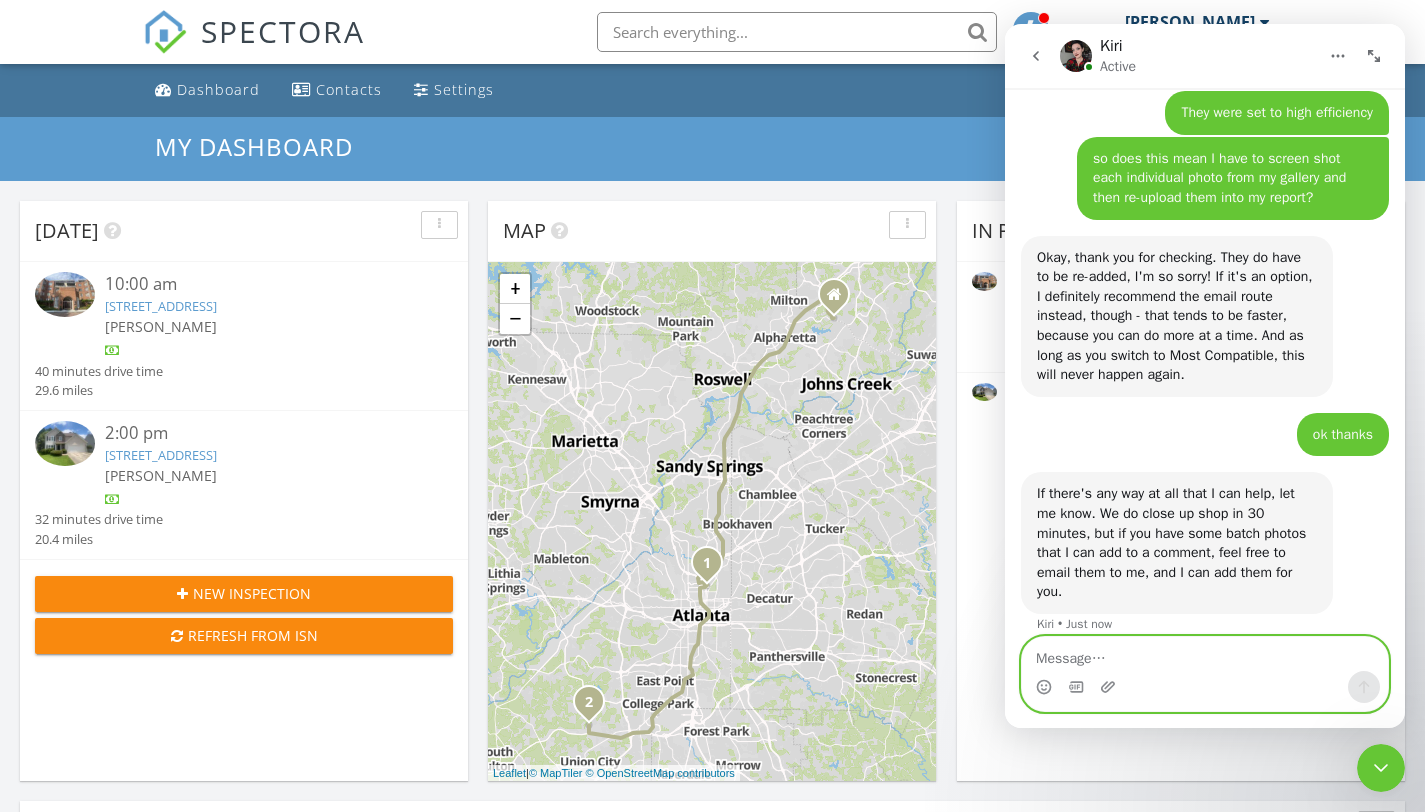 scroll, scrollTop: 2515, scrollLeft: 0, axis: vertical 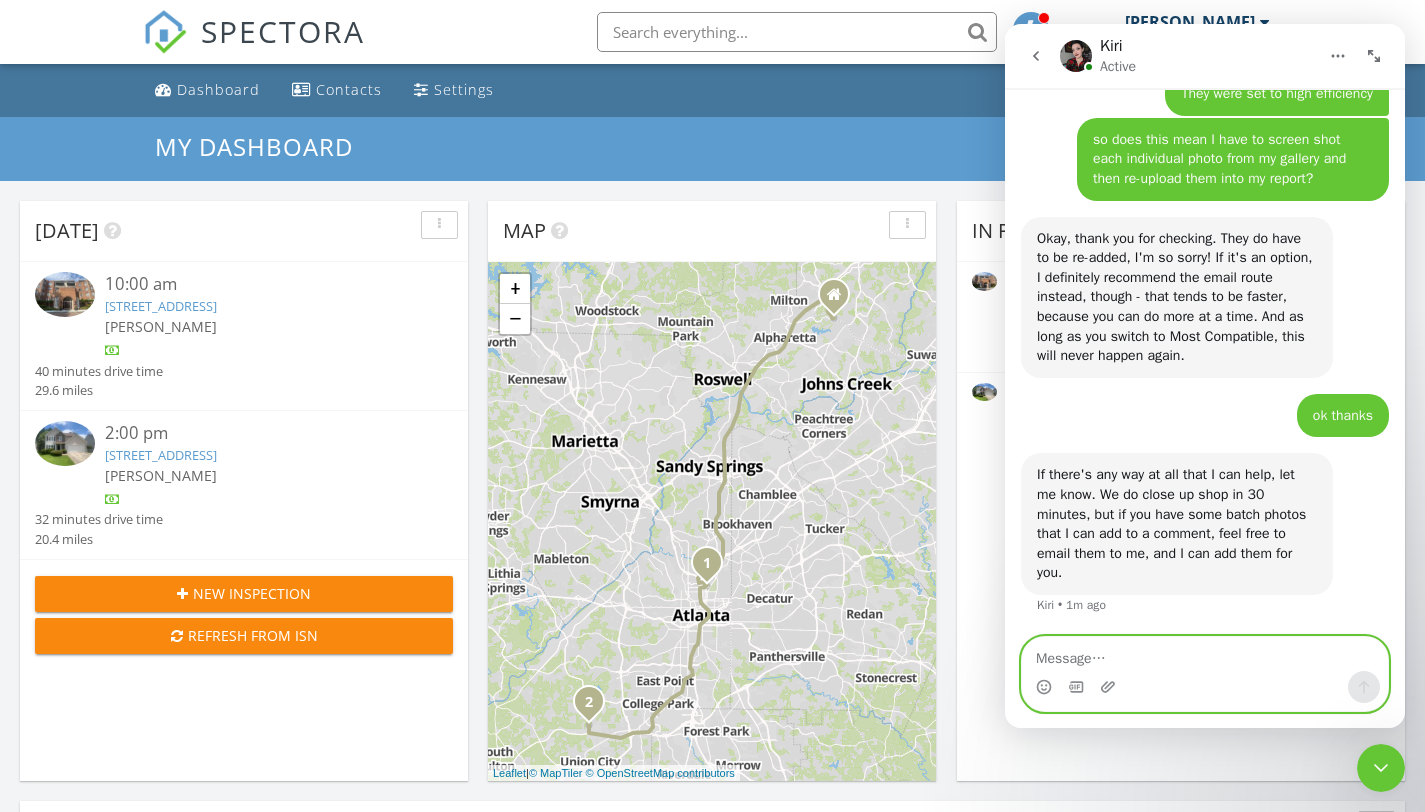 click at bounding box center [1205, 654] 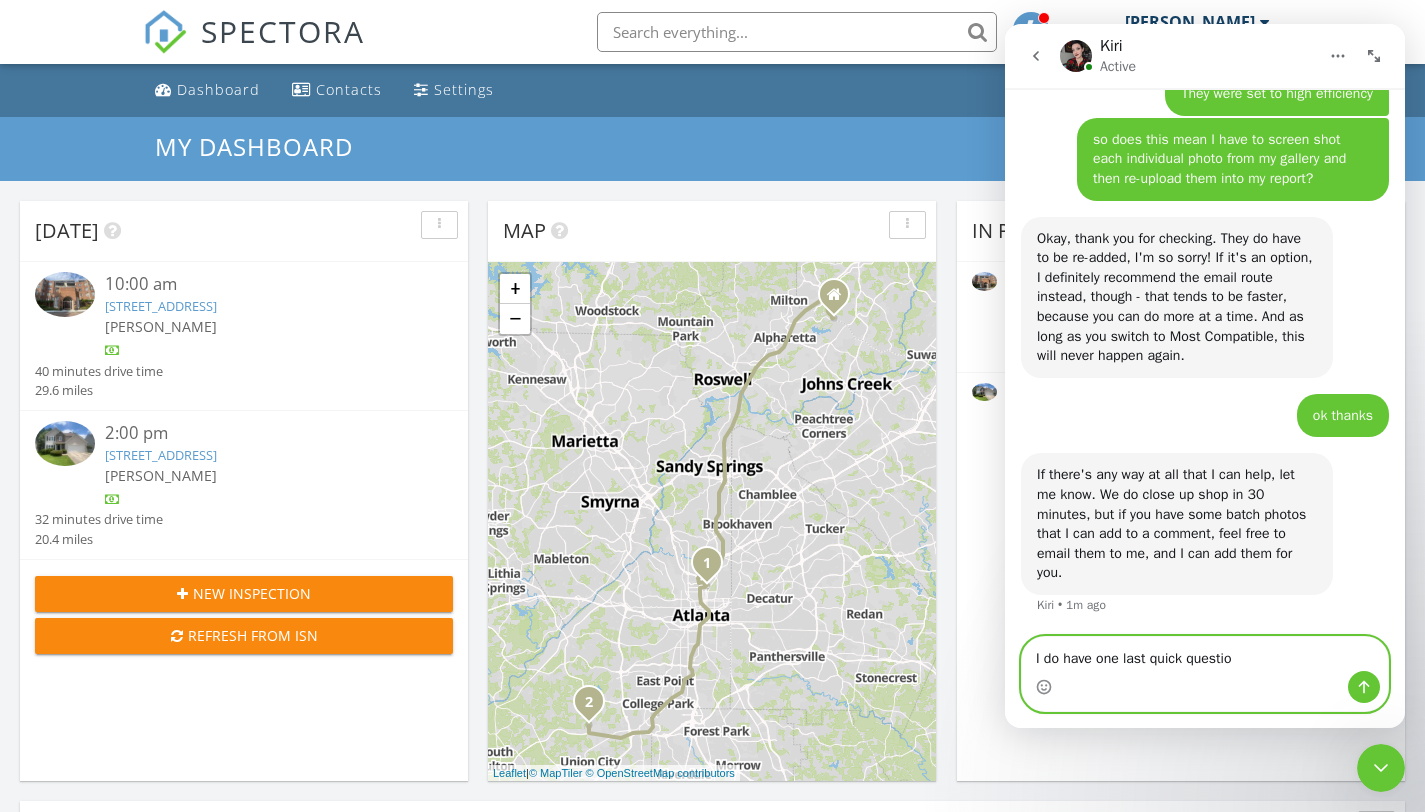 type on "I do have one last quick question" 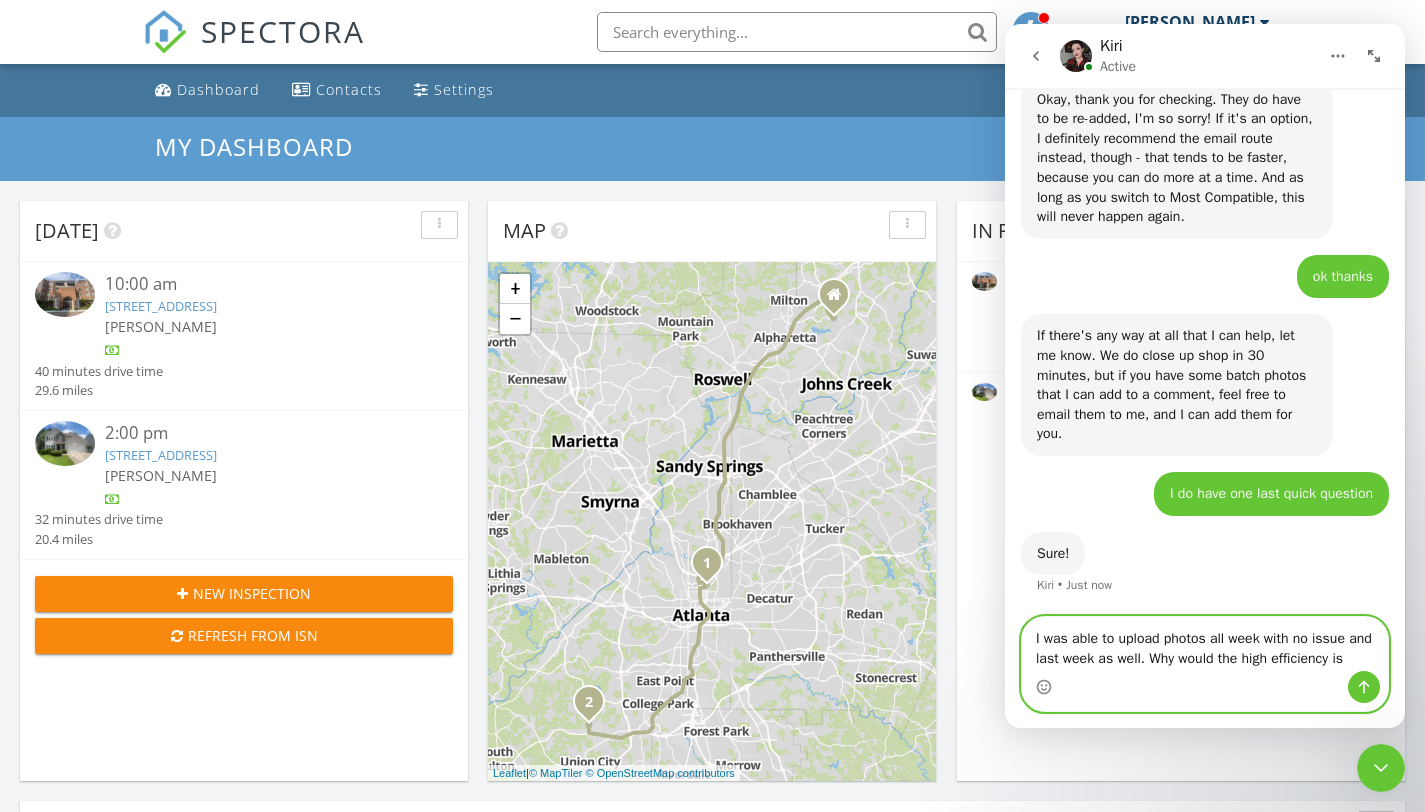 scroll, scrollTop: 2674, scrollLeft: 0, axis: vertical 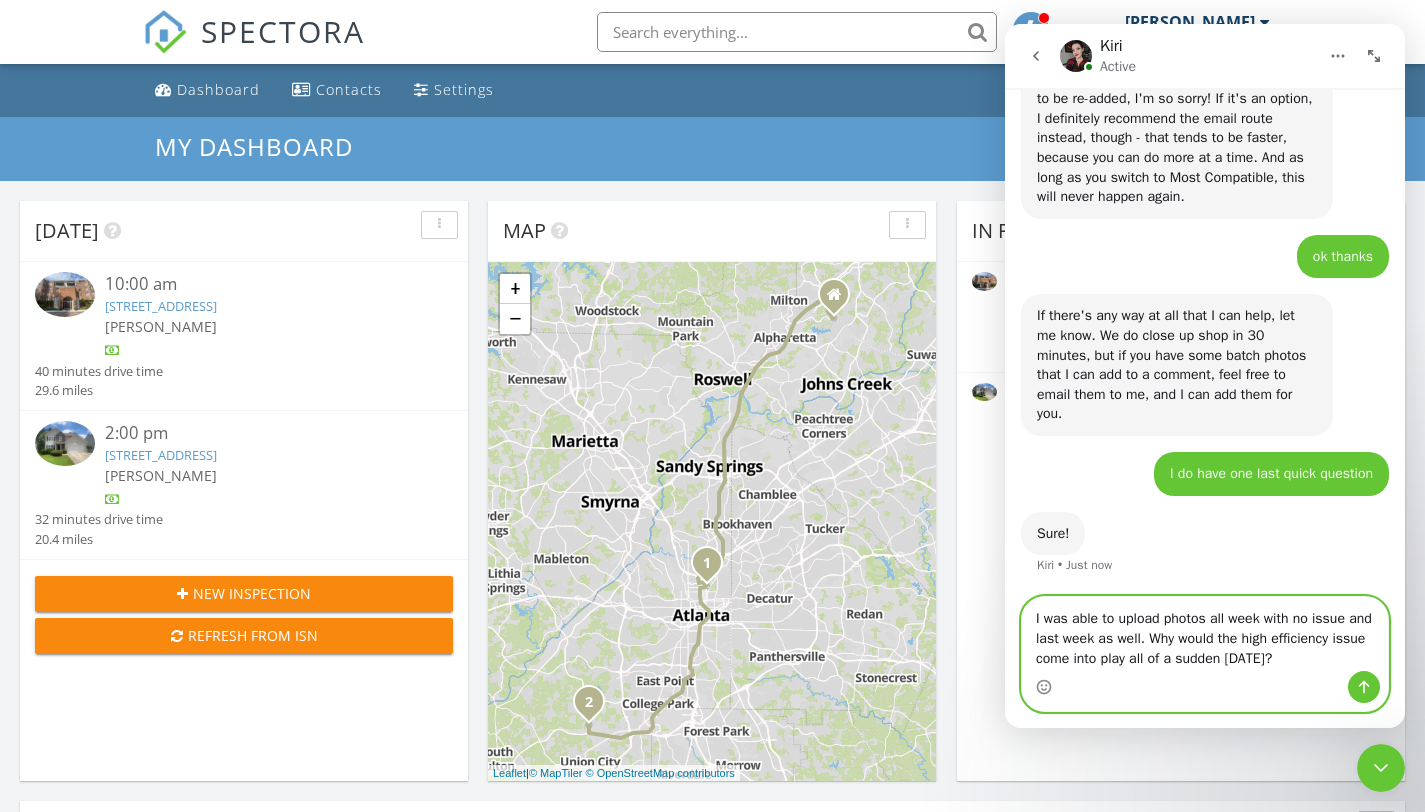 type on "I was able to upload photos all week with no issue and last week as well. Why would the high efficiency issue come into play all of a sudden today?" 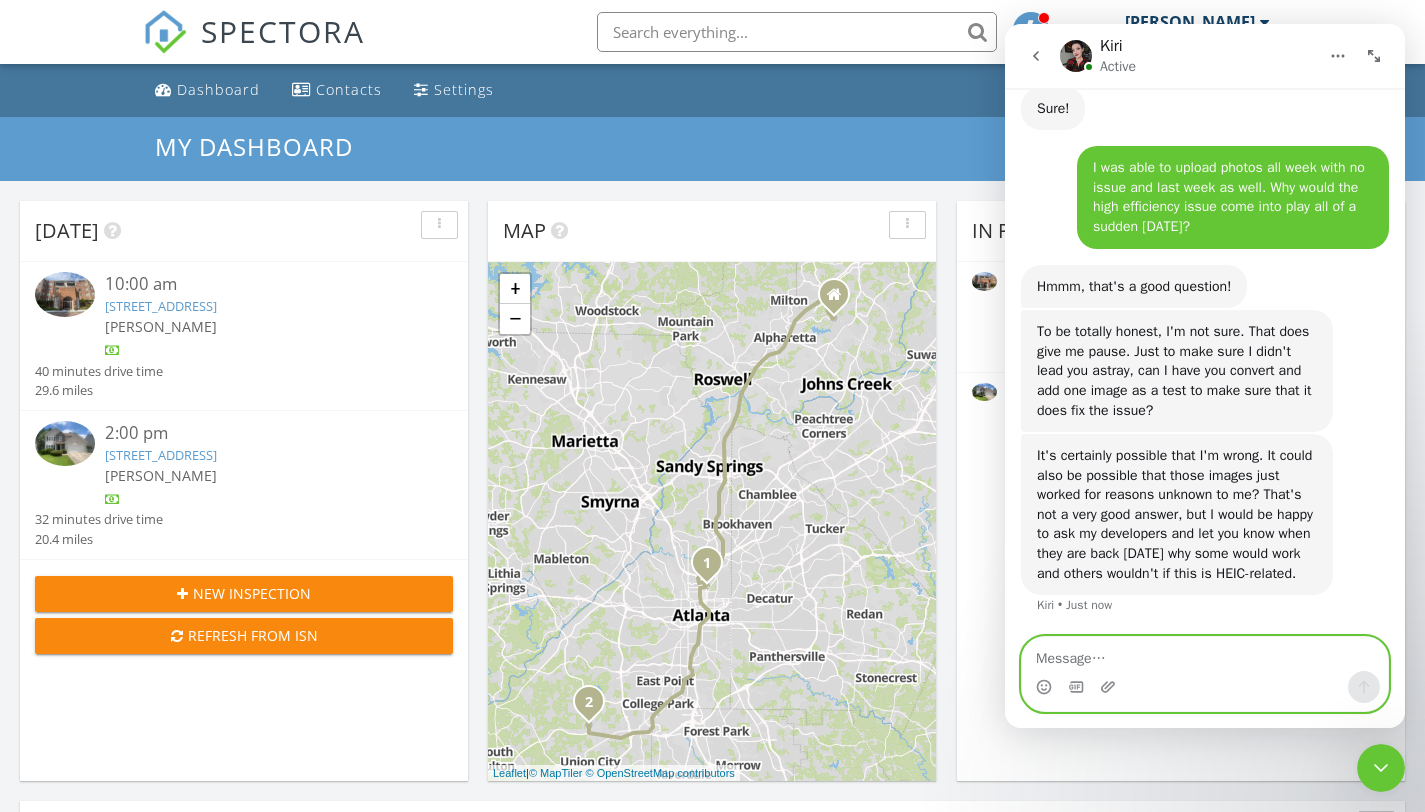 scroll, scrollTop: 3118, scrollLeft: 0, axis: vertical 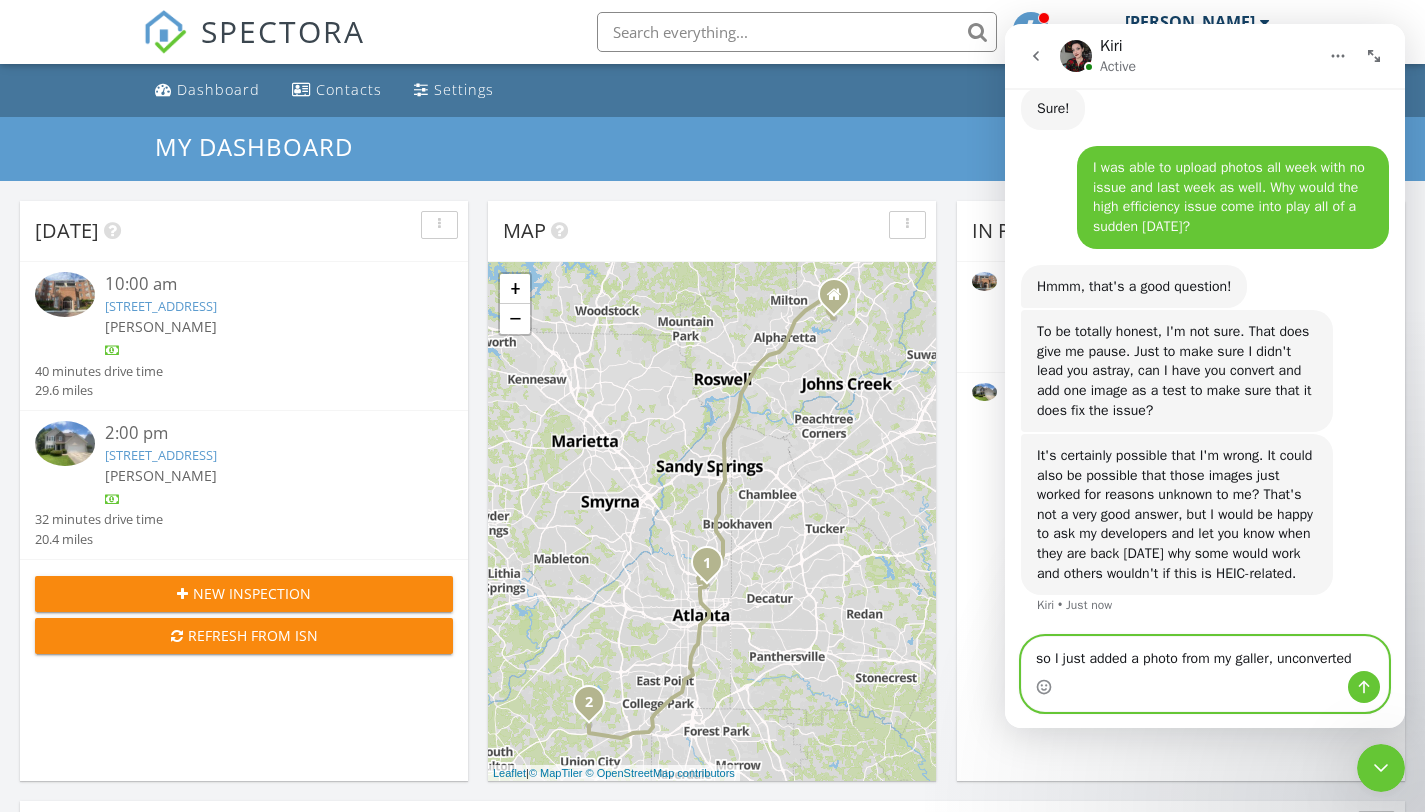 type on "so I just added a photo from my galler, unconverted" 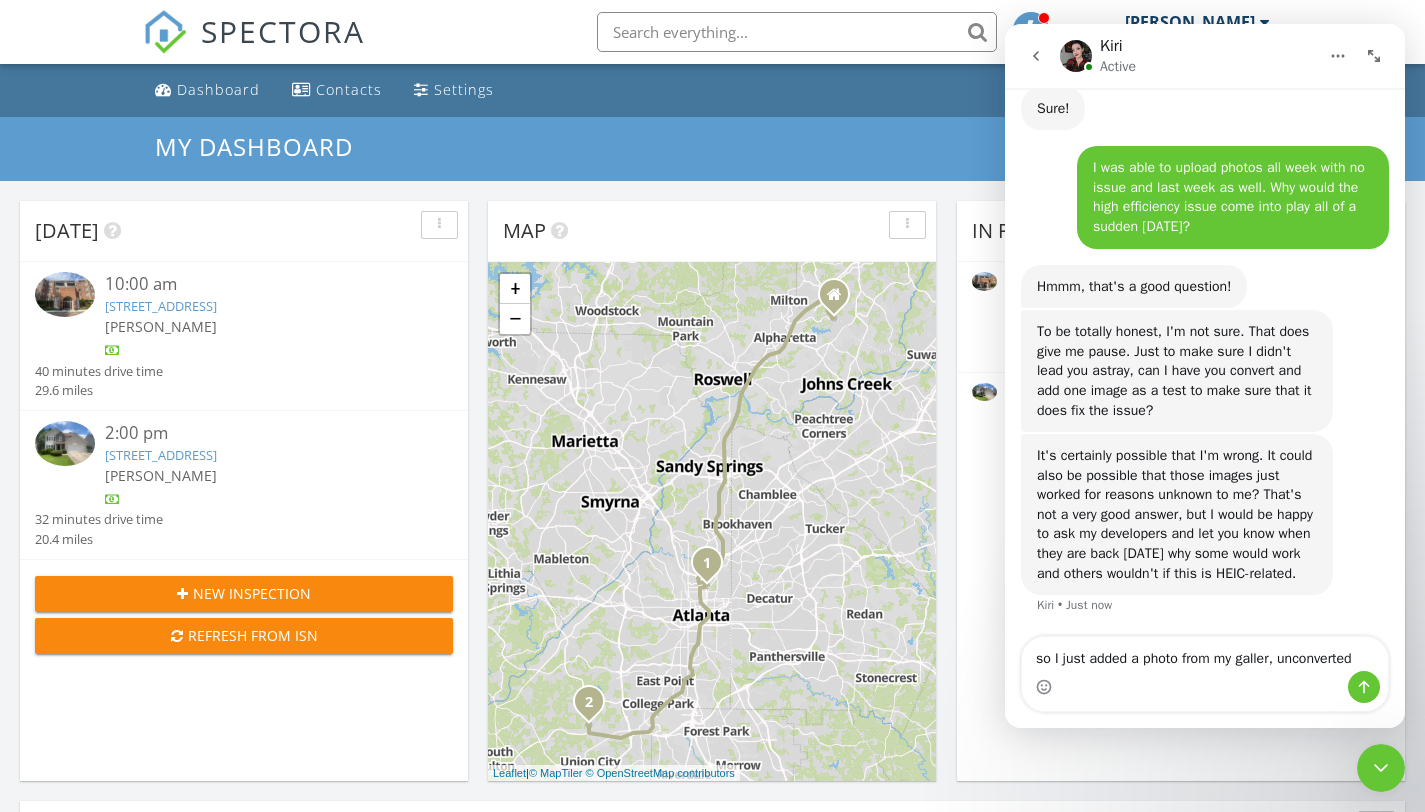 click on "2:00 pm" at bounding box center (262, 433) 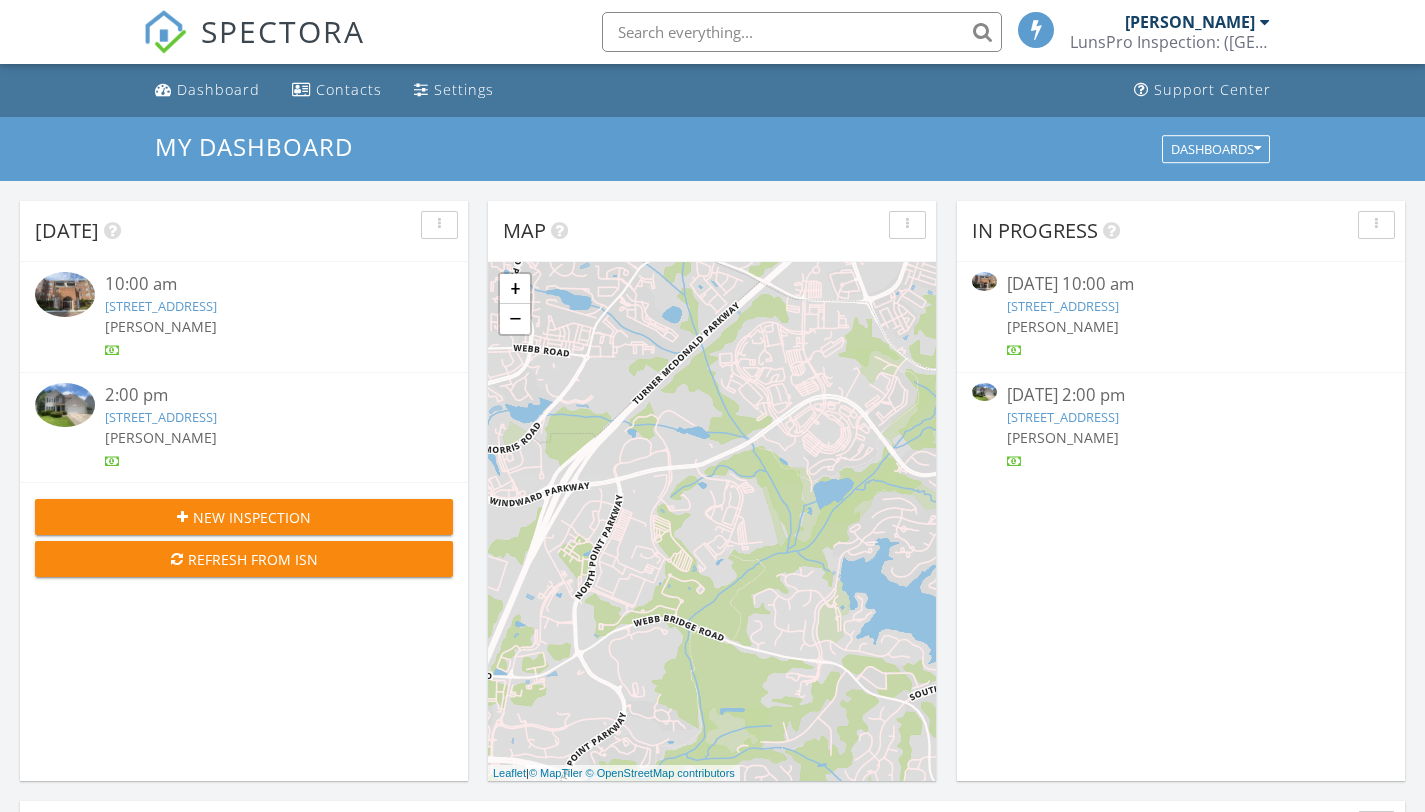scroll, scrollTop: 0, scrollLeft: 0, axis: both 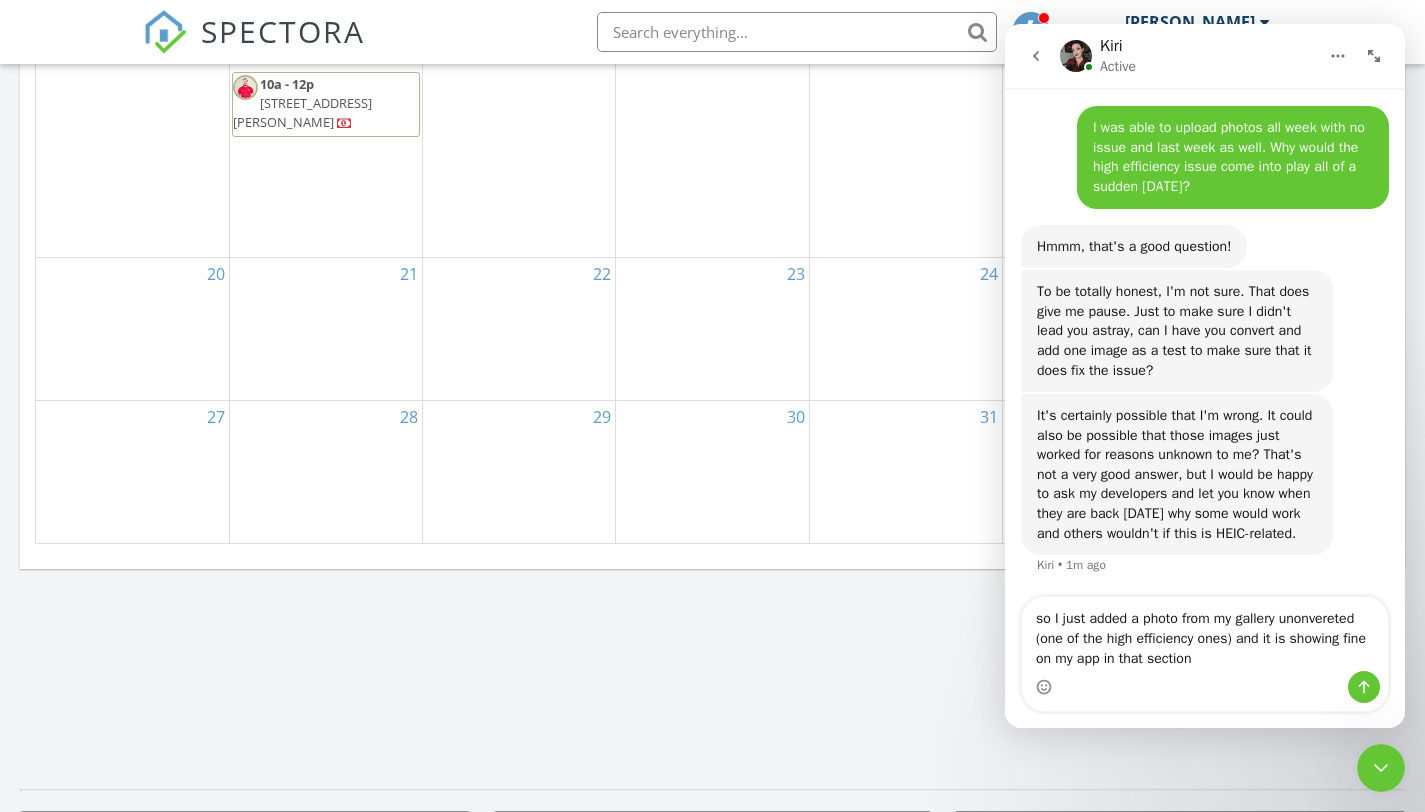 type on "so I just added a photo from my gallery unonvereted (one of the high efficiency ones) and it is showing fine on my app in that section?" 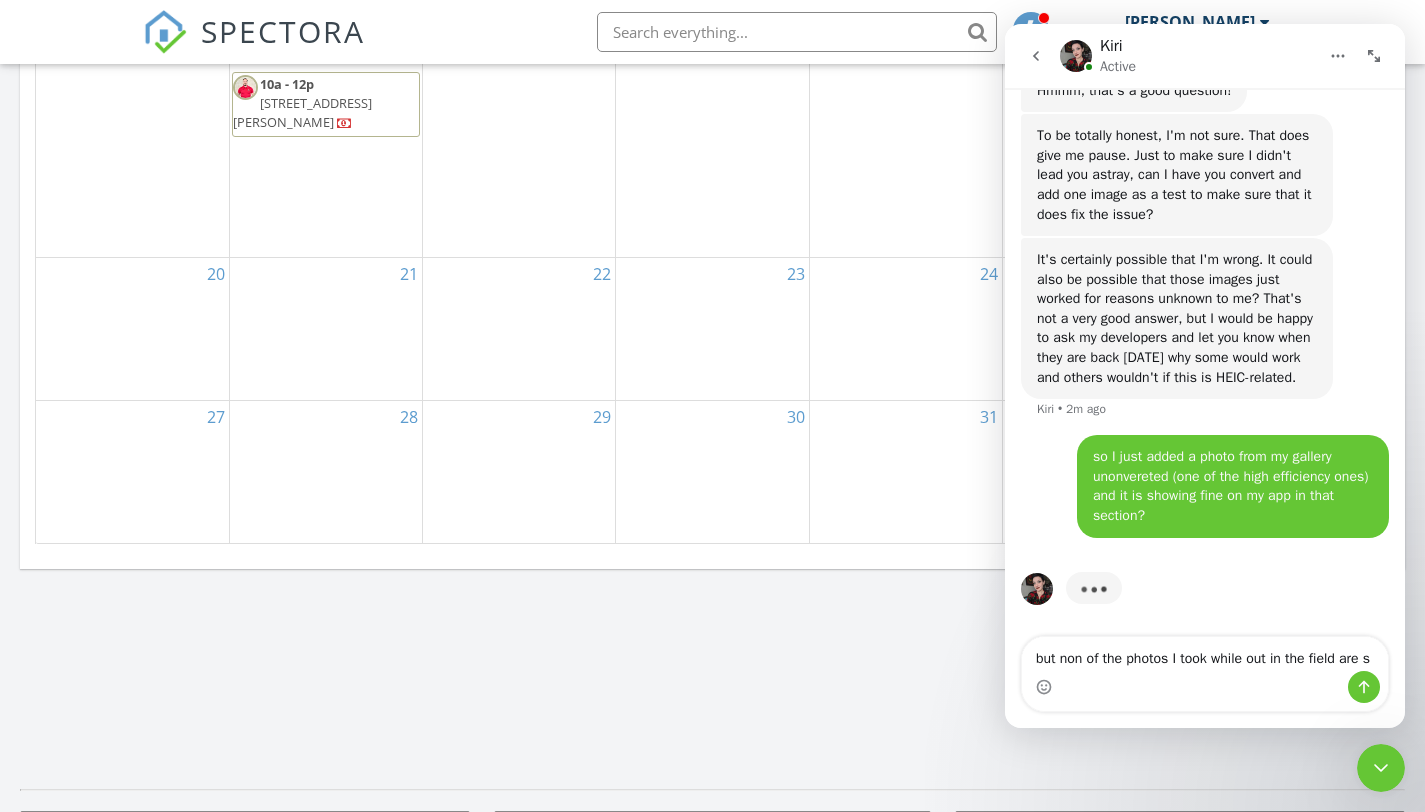 scroll, scrollTop: 3334, scrollLeft: 0, axis: vertical 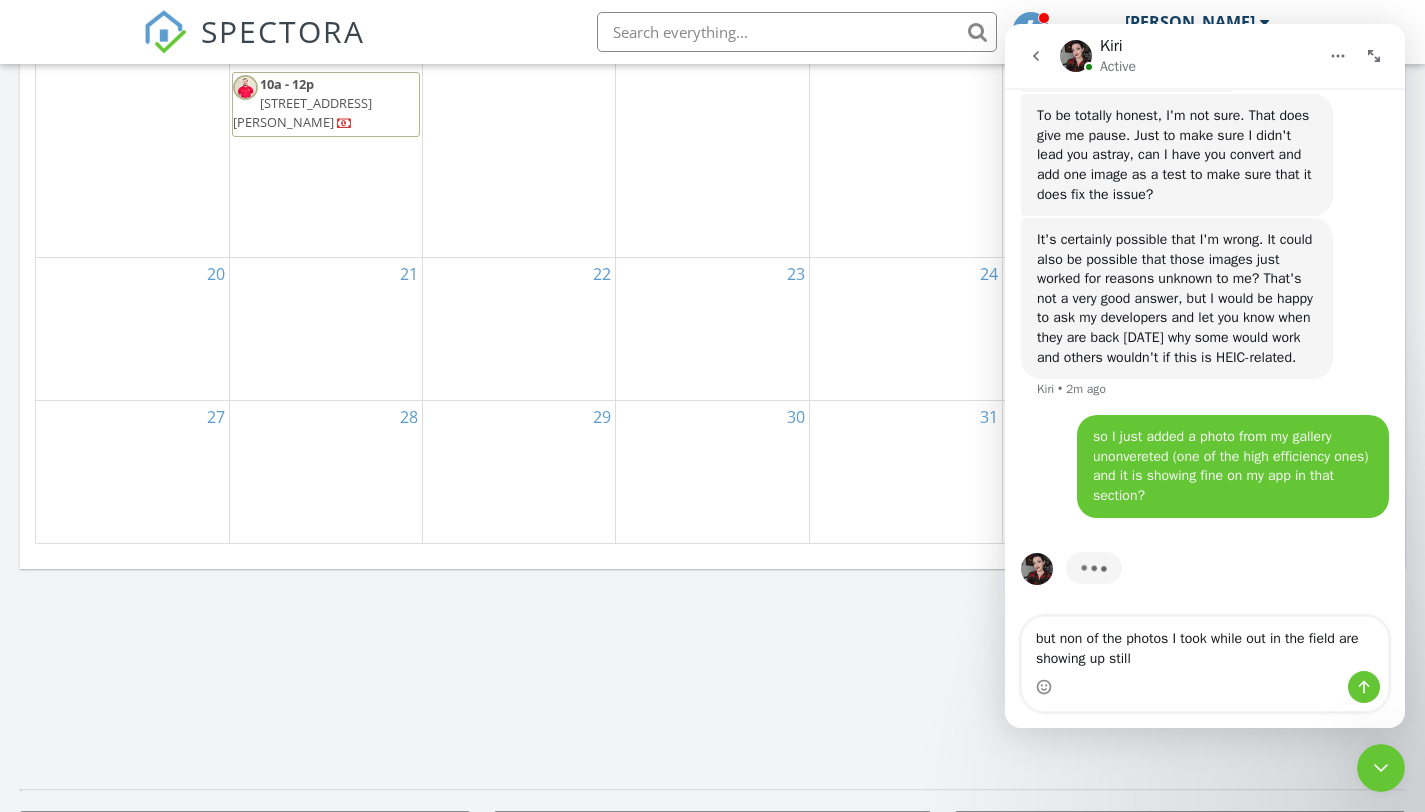 type on "but non of the photos I took while out in the field are showing up still" 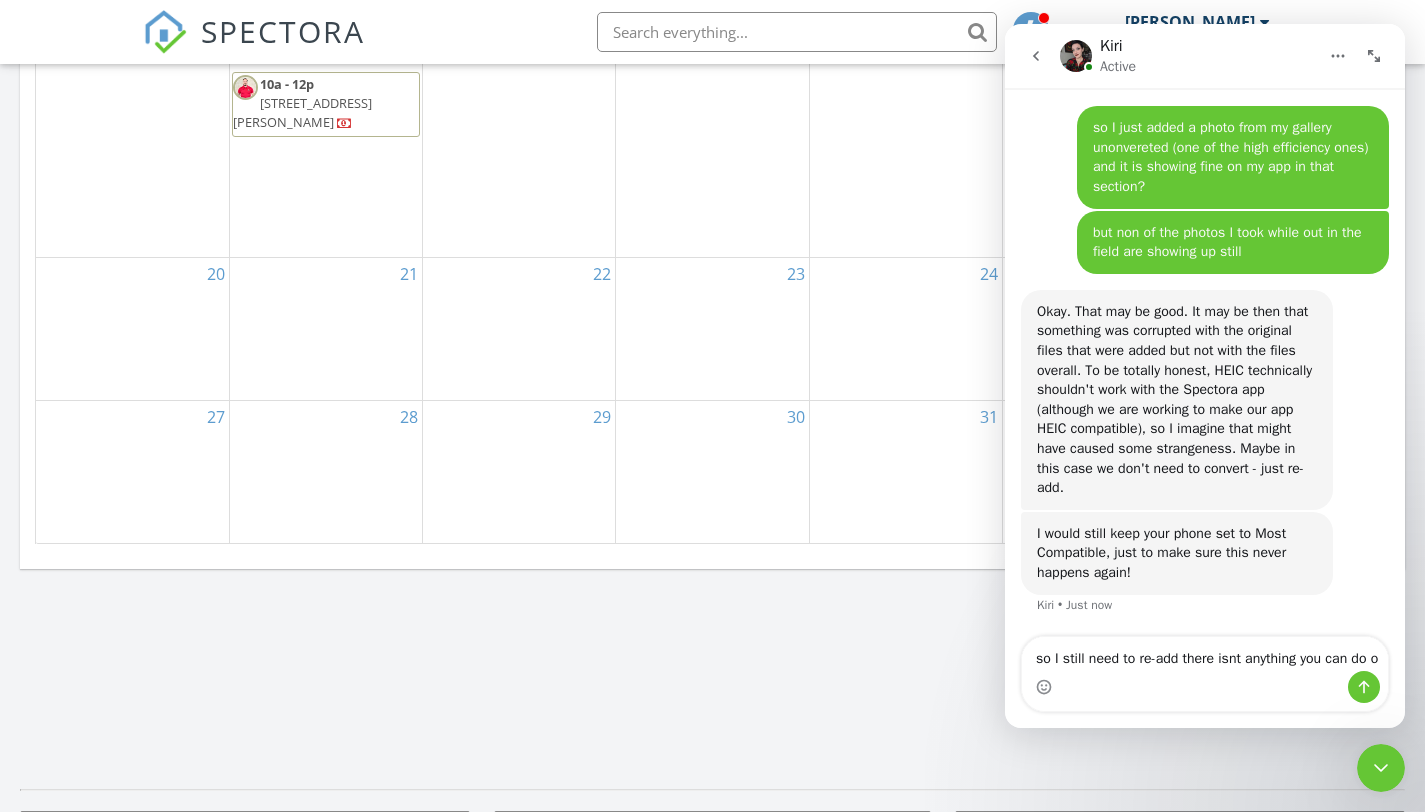 scroll, scrollTop: 3643, scrollLeft: 0, axis: vertical 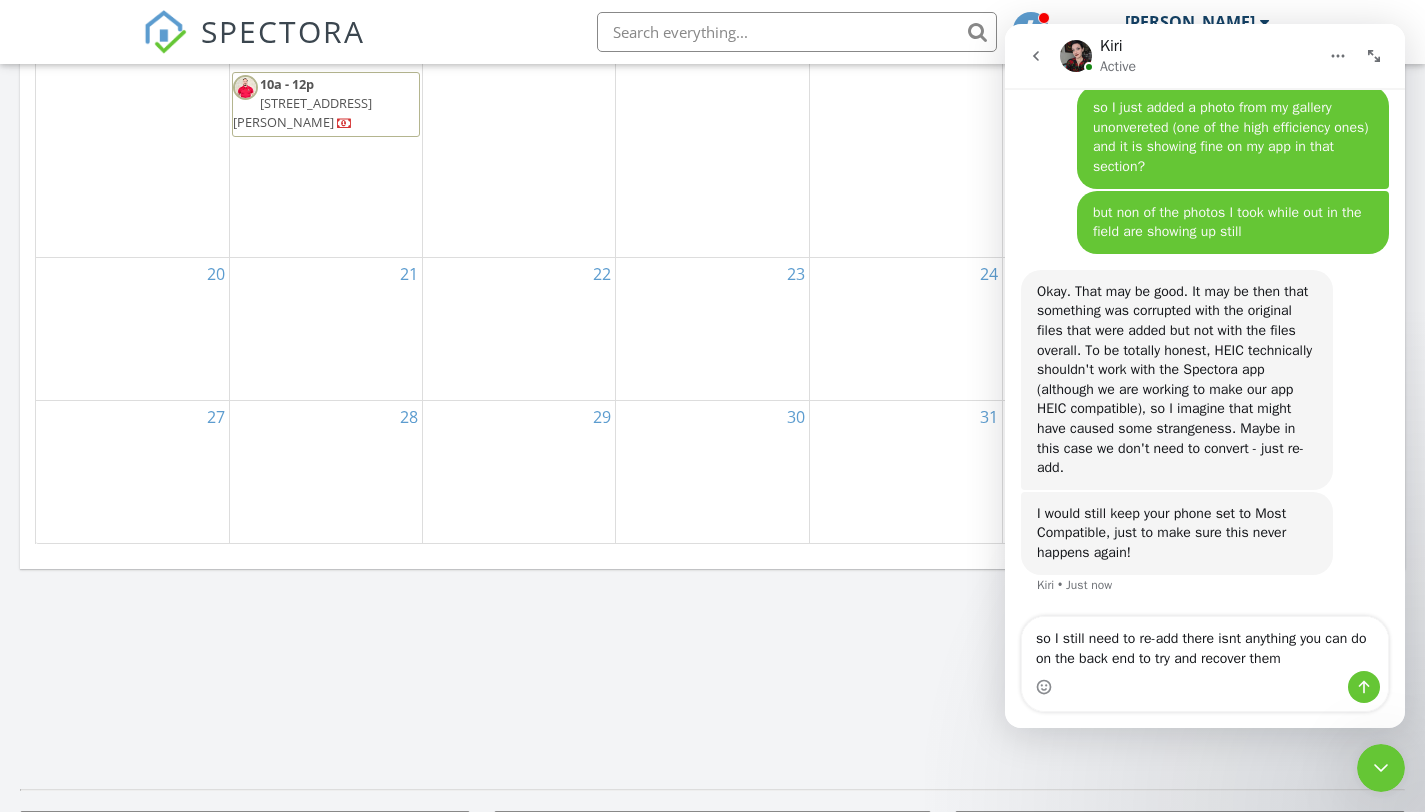 type on "so I still need to re-add there isnt anything you can do on the back end to try and recover them?" 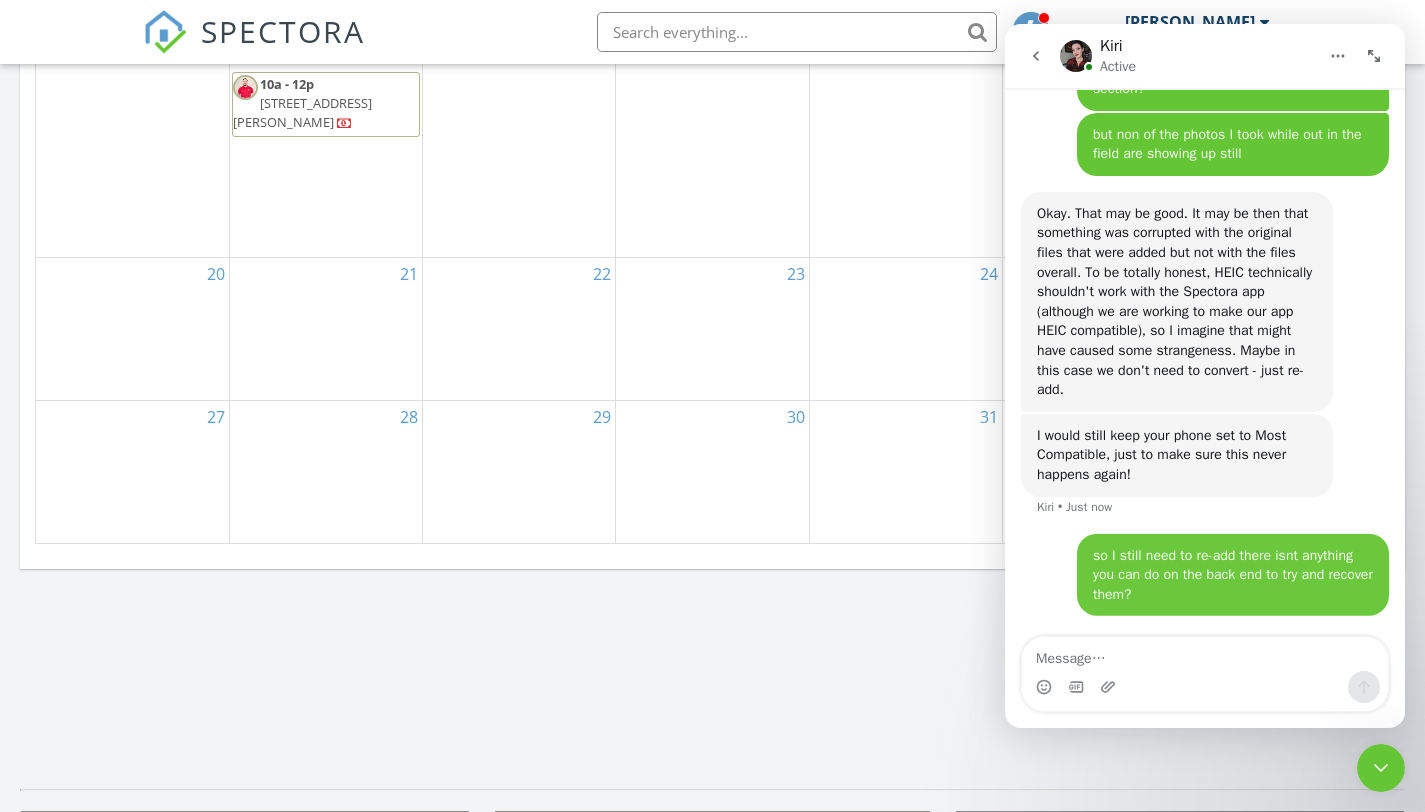 scroll, scrollTop: 3722, scrollLeft: 0, axis: vertical 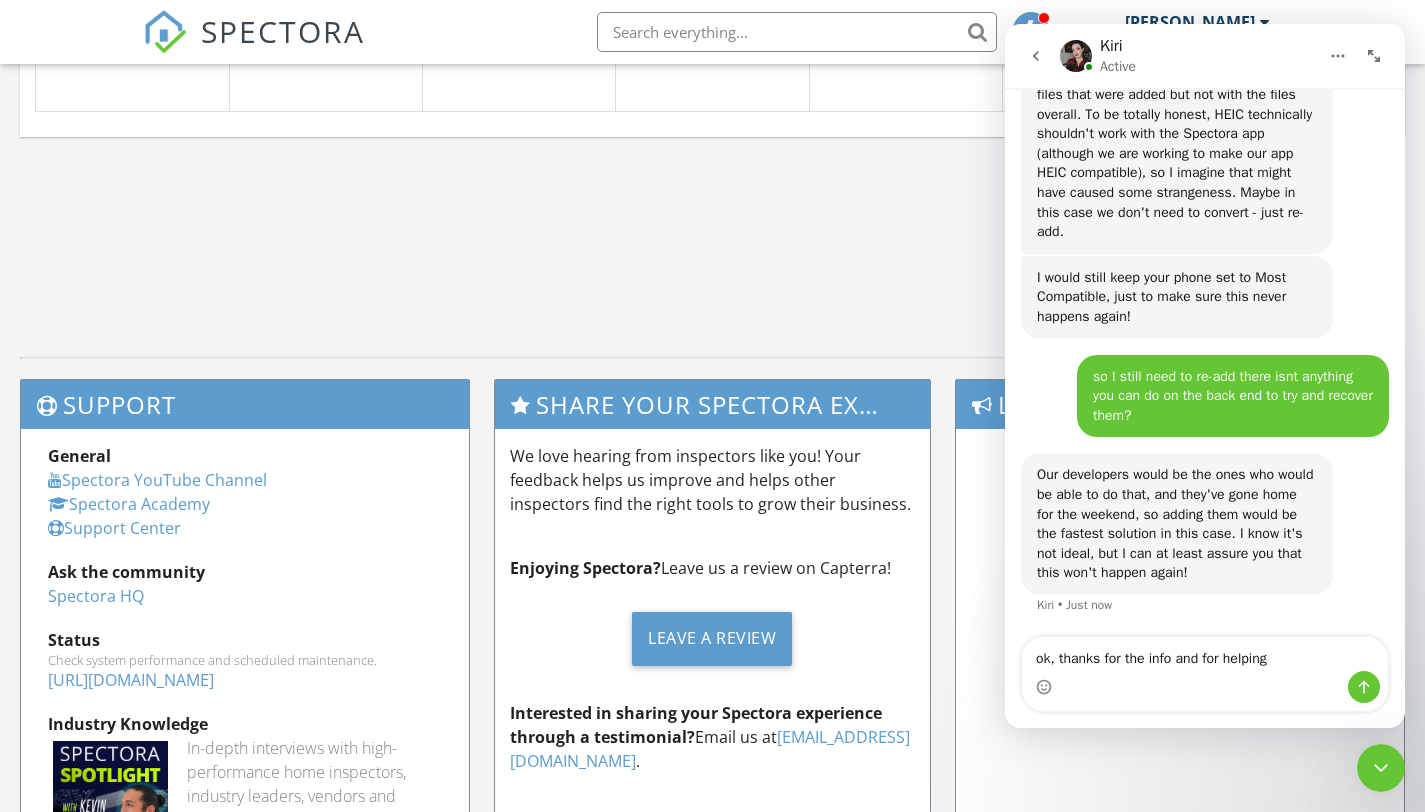 type on "ok, thanks for the info and for helping" 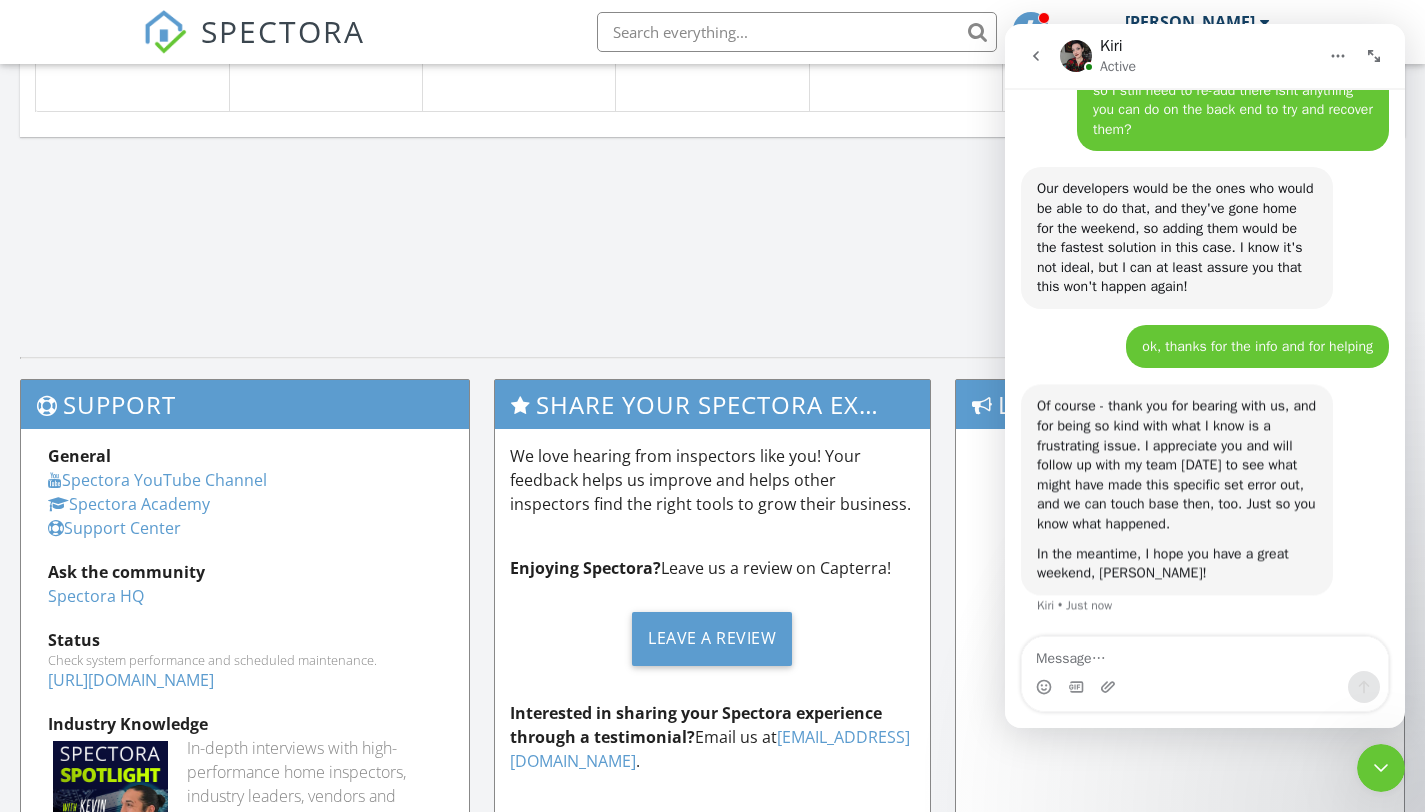 scroll, scrollTop: 4165, scrollLeft: 0, axis: vertical 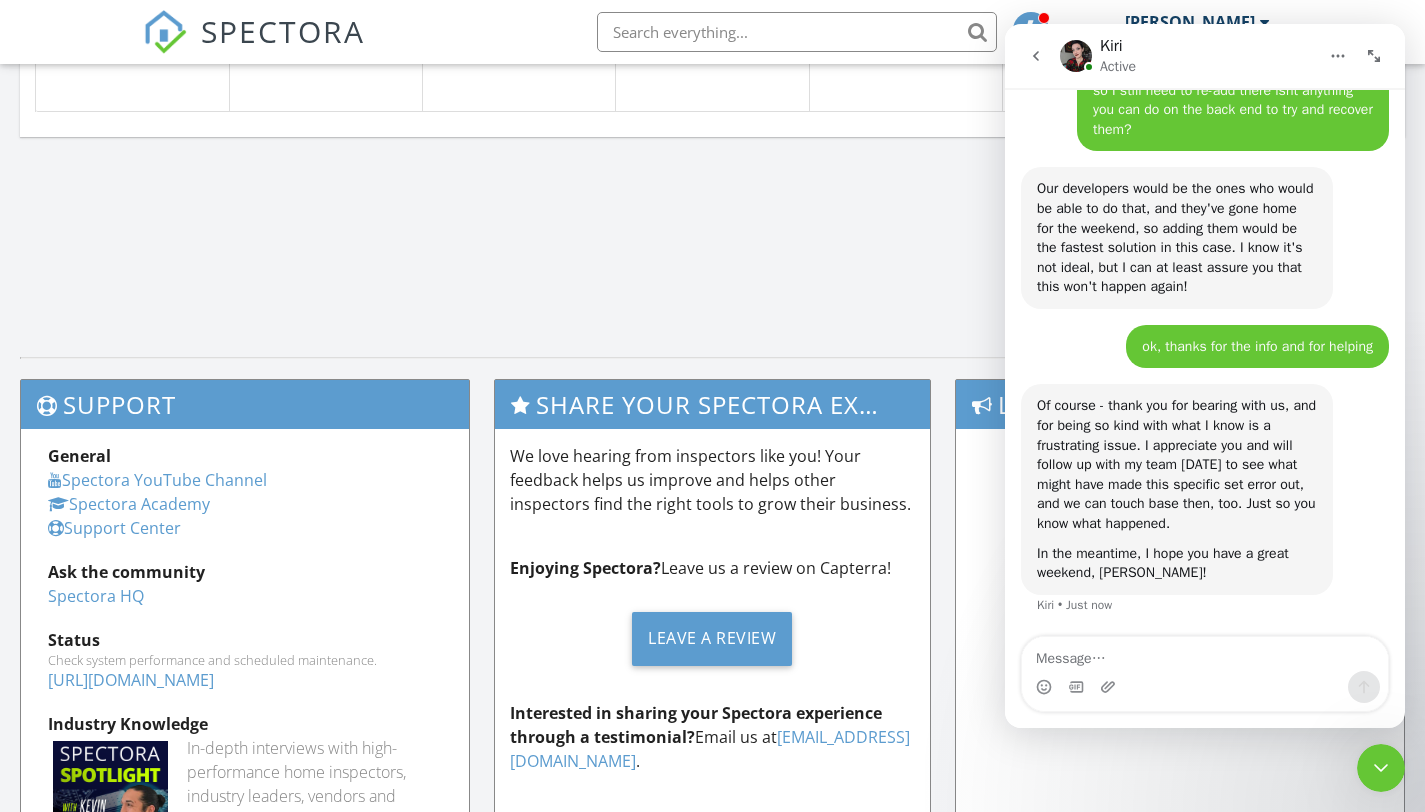 type 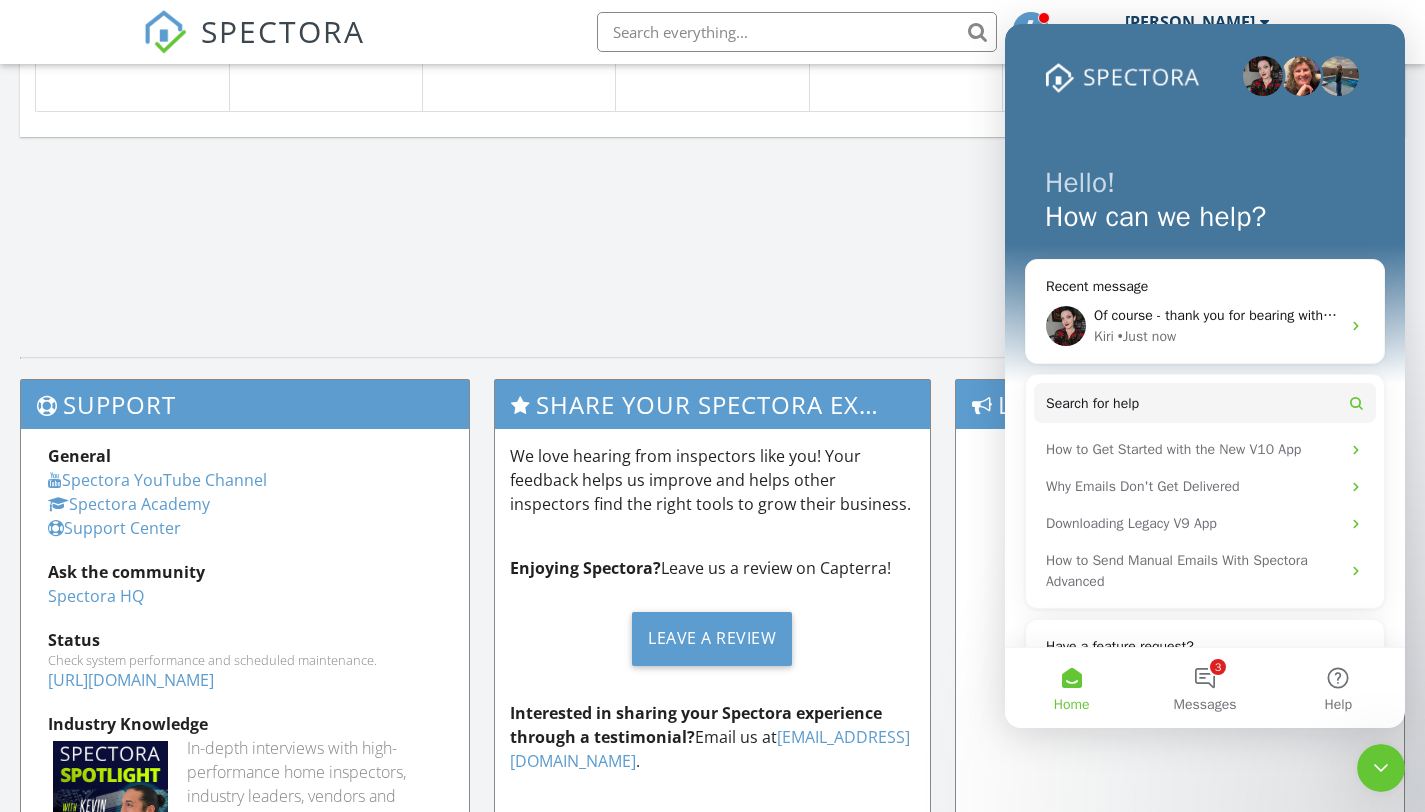 scroll, scrollTop: 0, scrollLeft: 0, axis: both 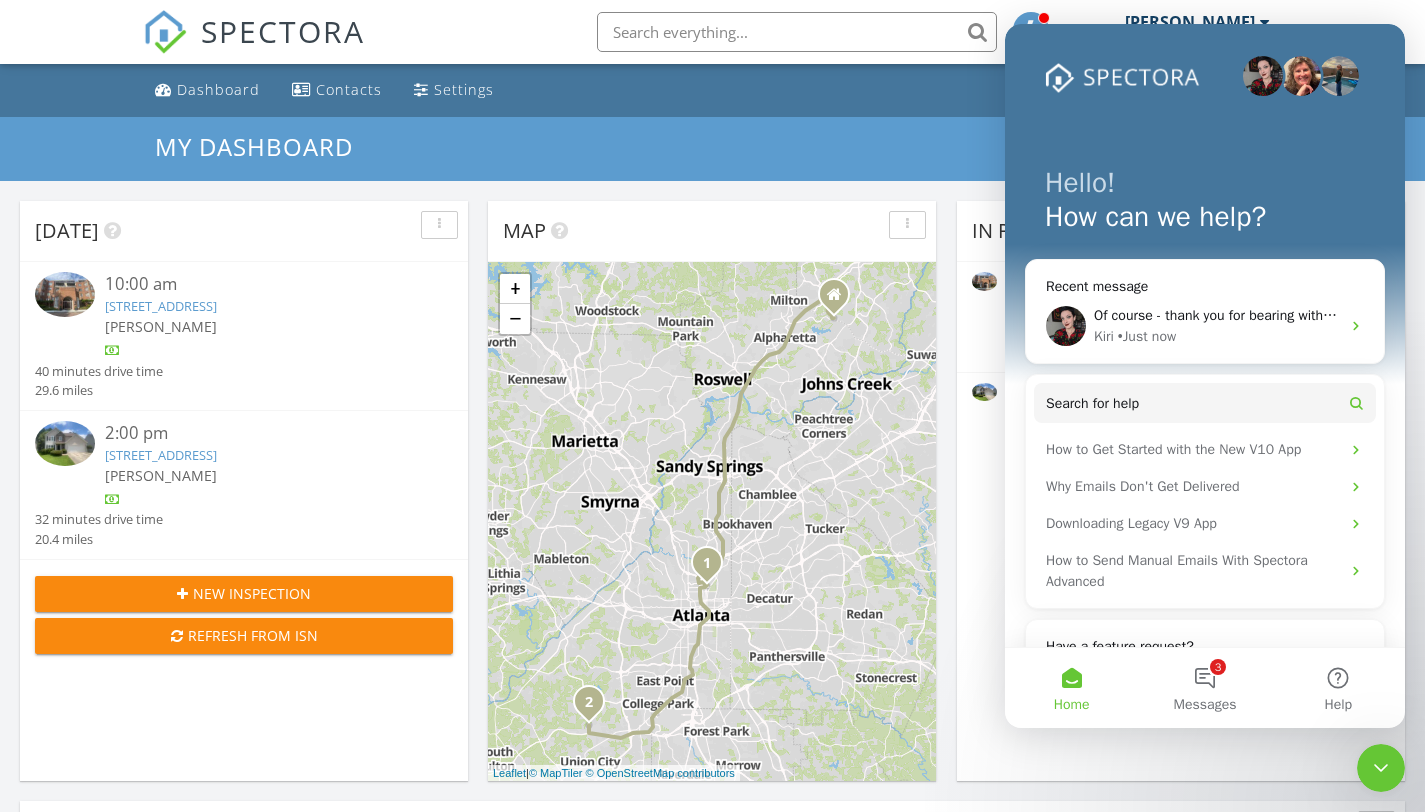 click on "2:00 pm" at bounding box center (262, 433) 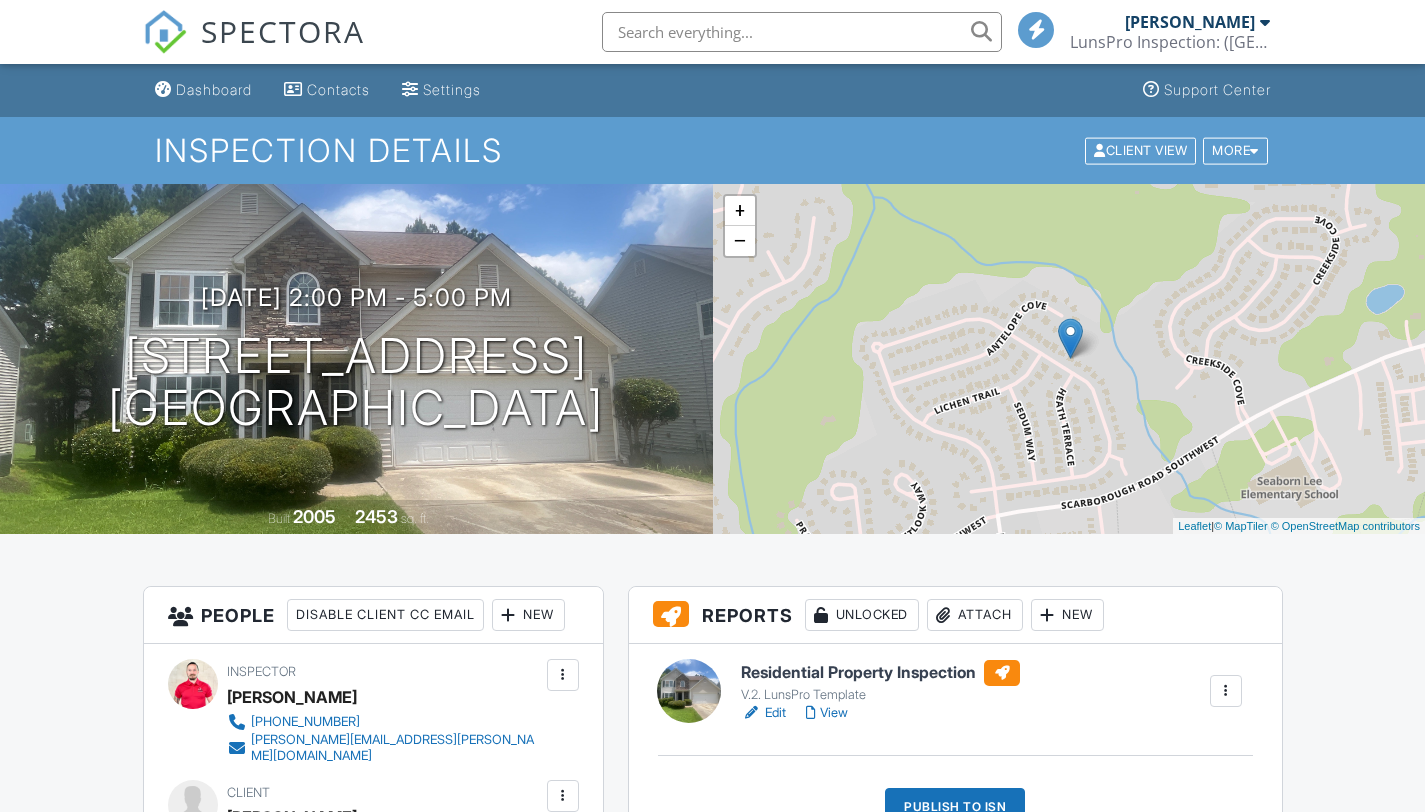 scroll, scrollTop: 68, scrollLeft: 0, axis: vertical 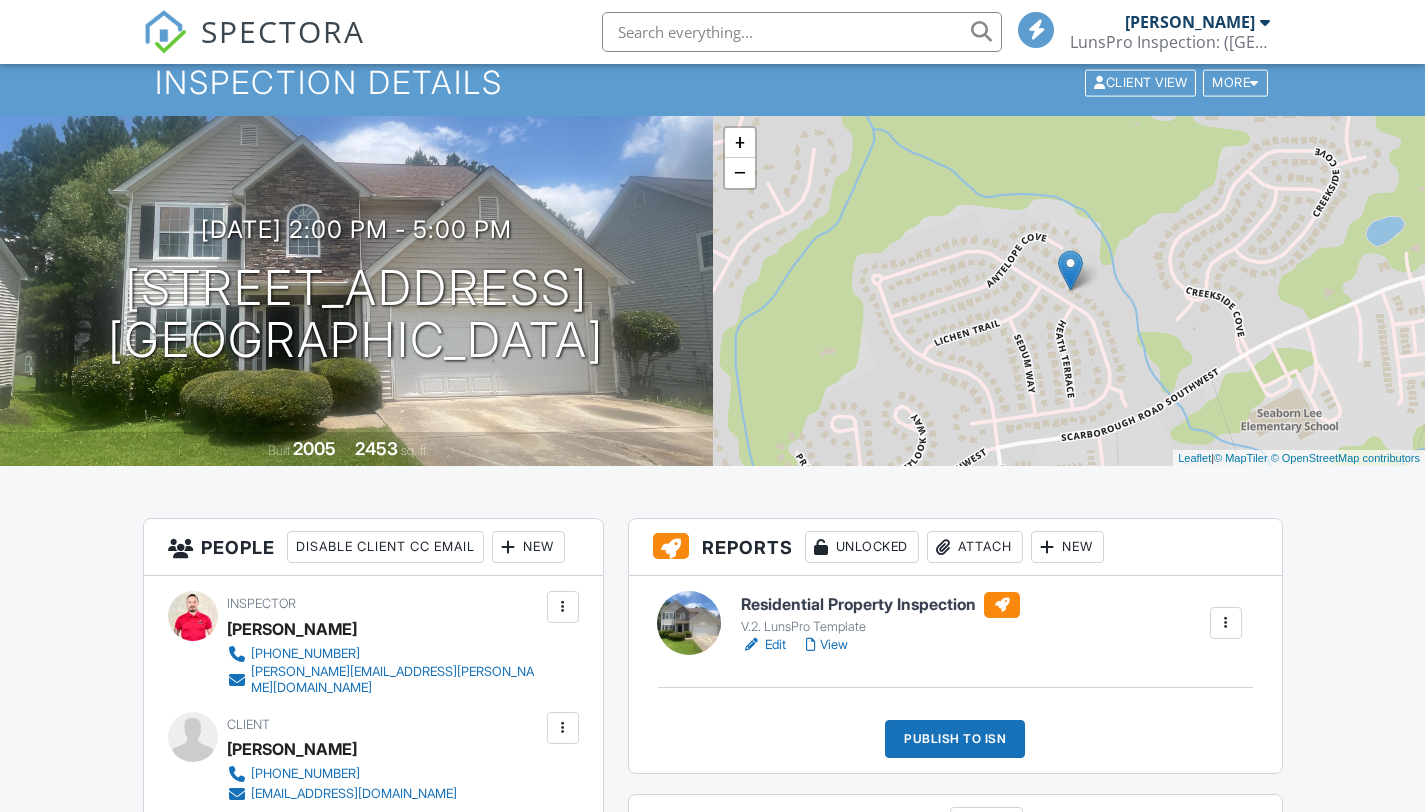 click on "Edit" at bounding box center [763, 645] 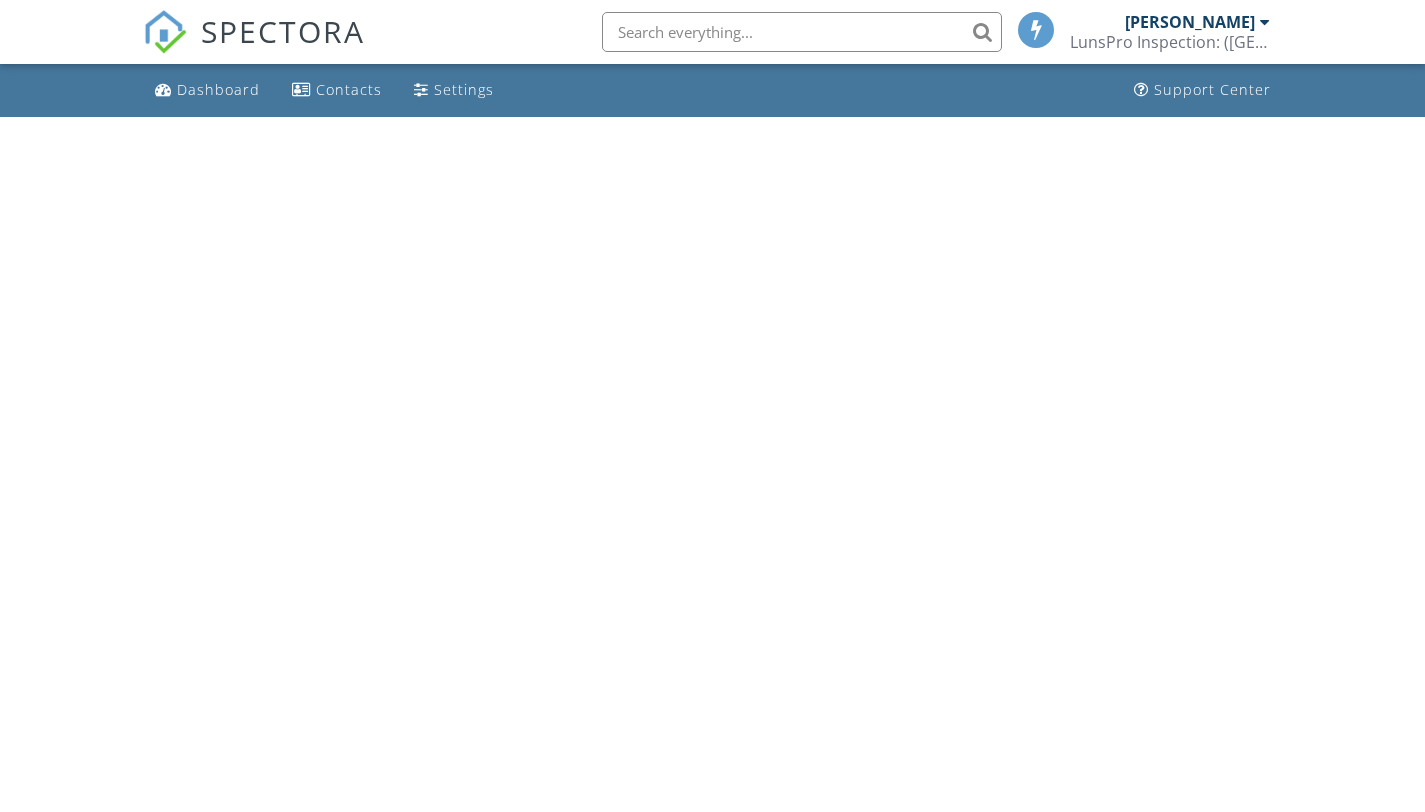 scroll, scrollTop: 0, scrollLeft: 0, axis: both 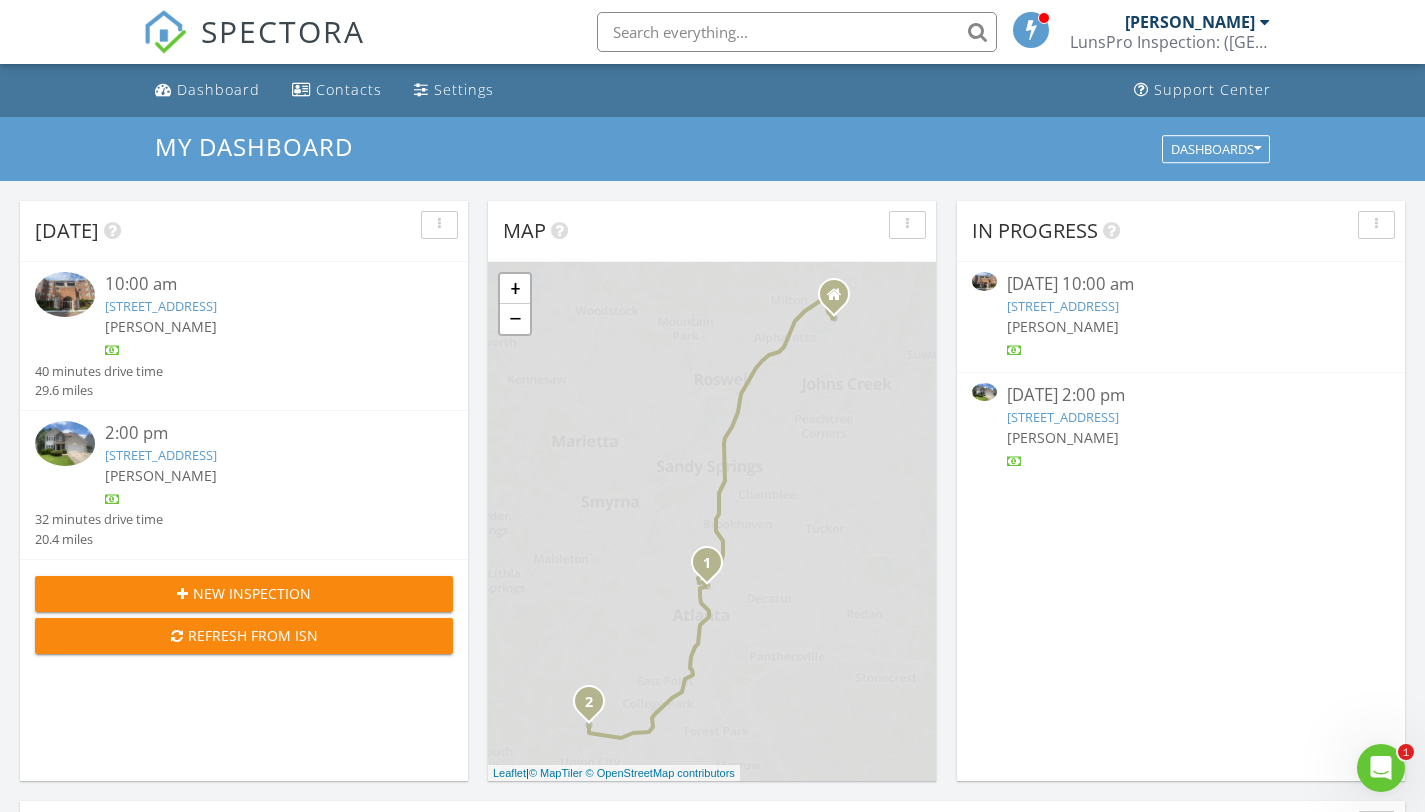 click at bounding box center (262, 351) 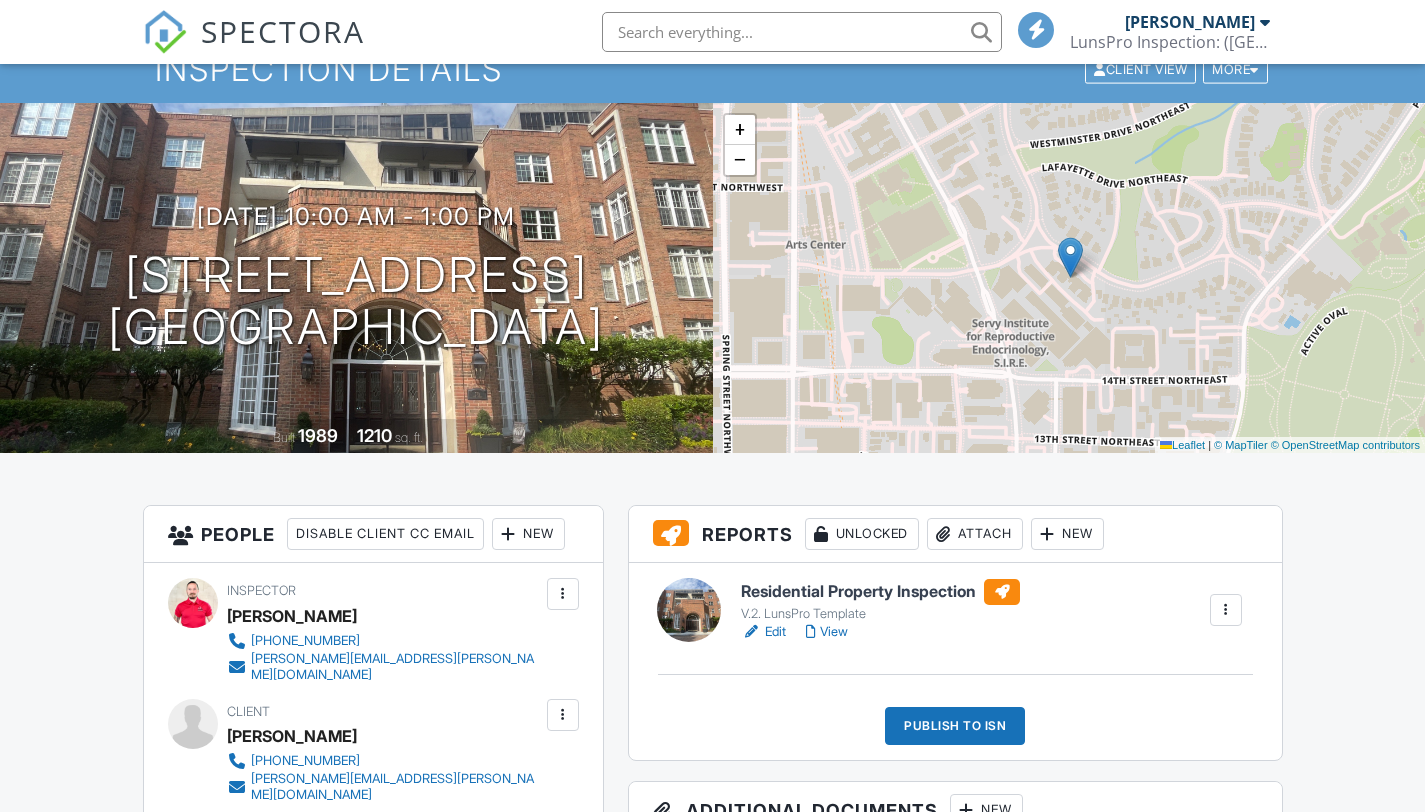 scroll, scrollTop: 221, scrollLeft: 0, axis: vertical 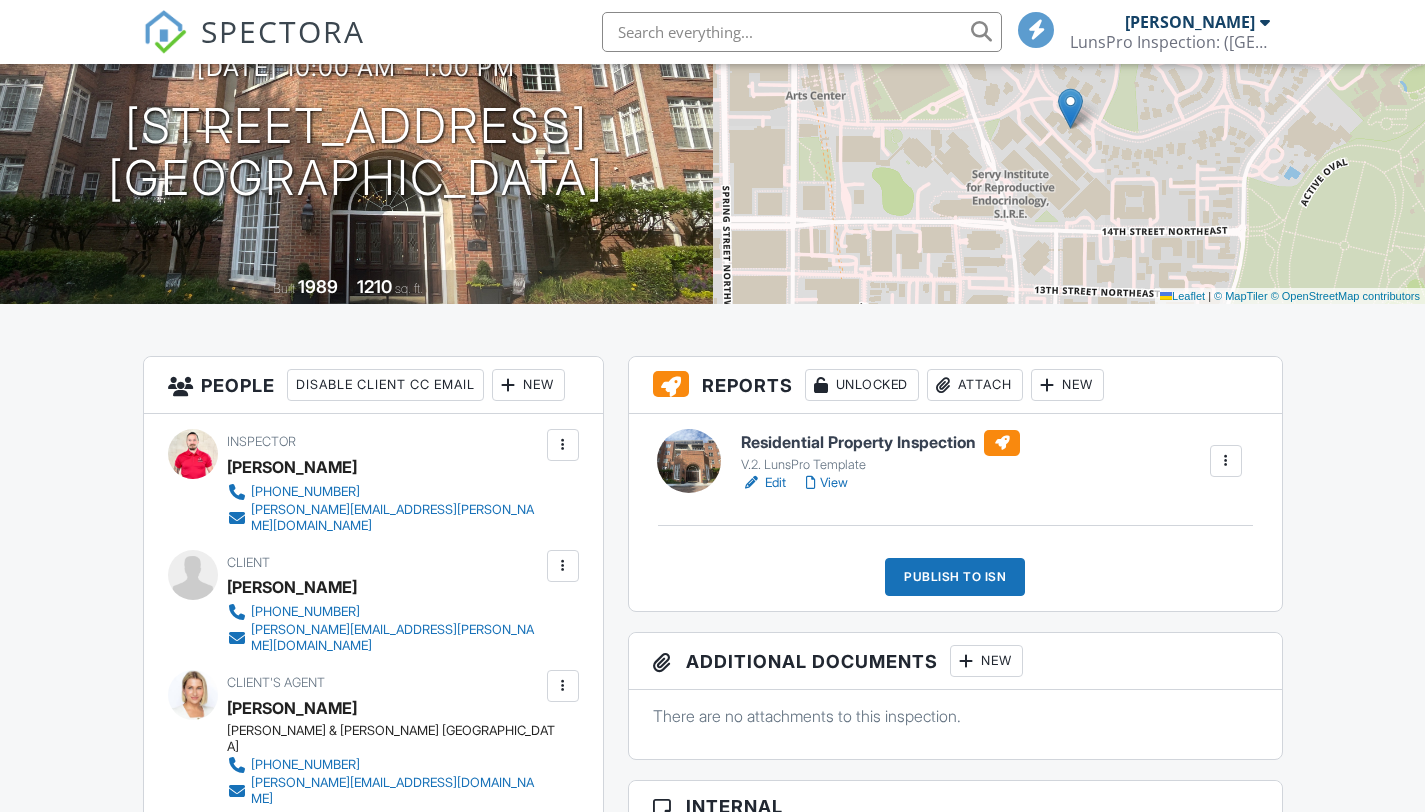 click on "Edit" at bounding box center [763, 483] 